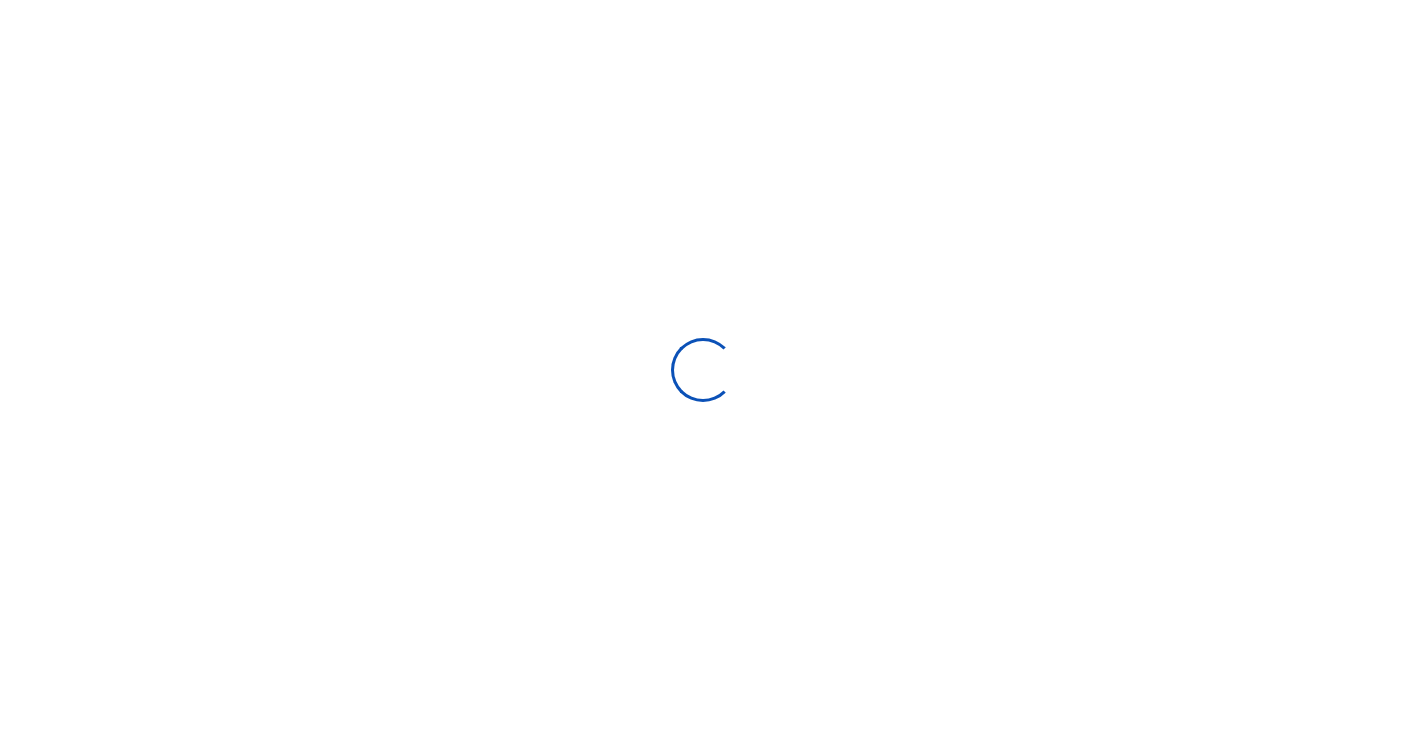 scroll, scrollTop: 0, scrollLeft: 0, axis: both 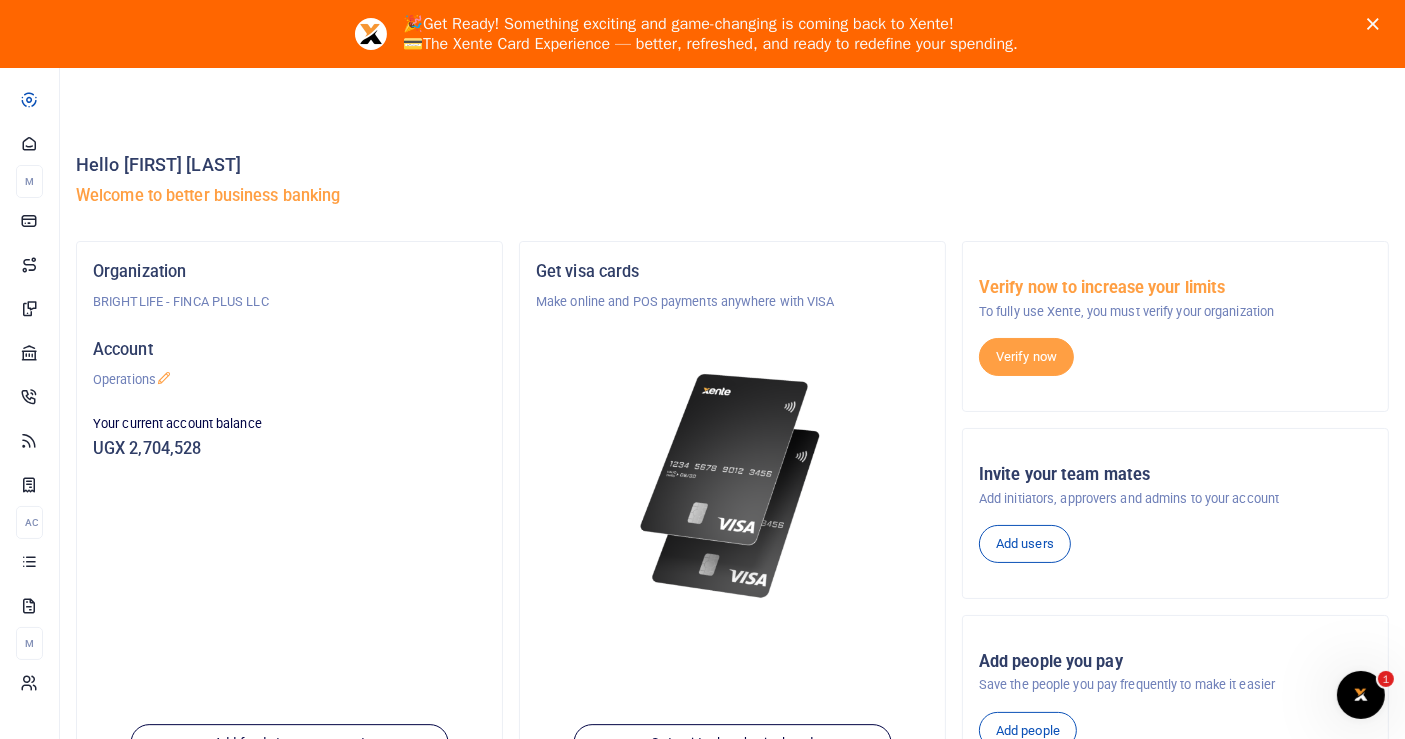 click 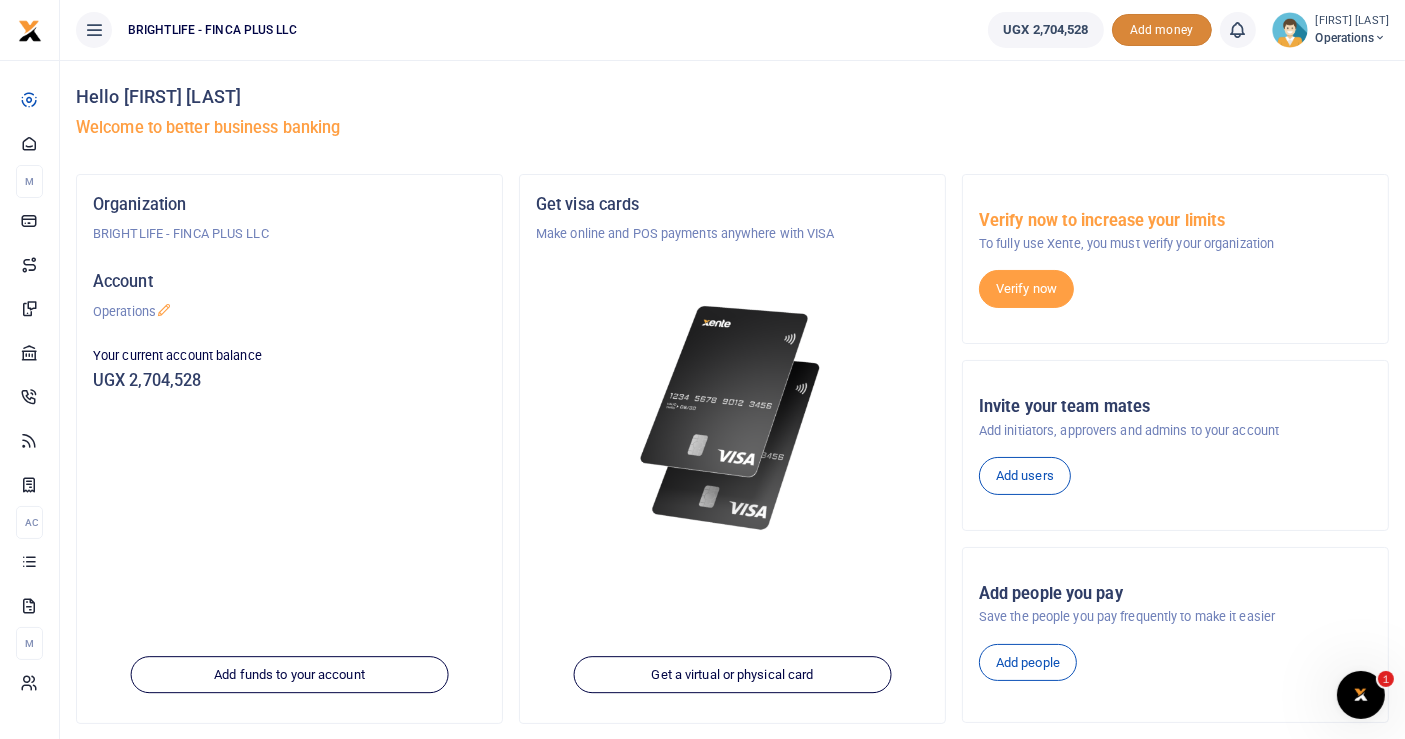 click on "Add money" at bounding box center [1162, 30] 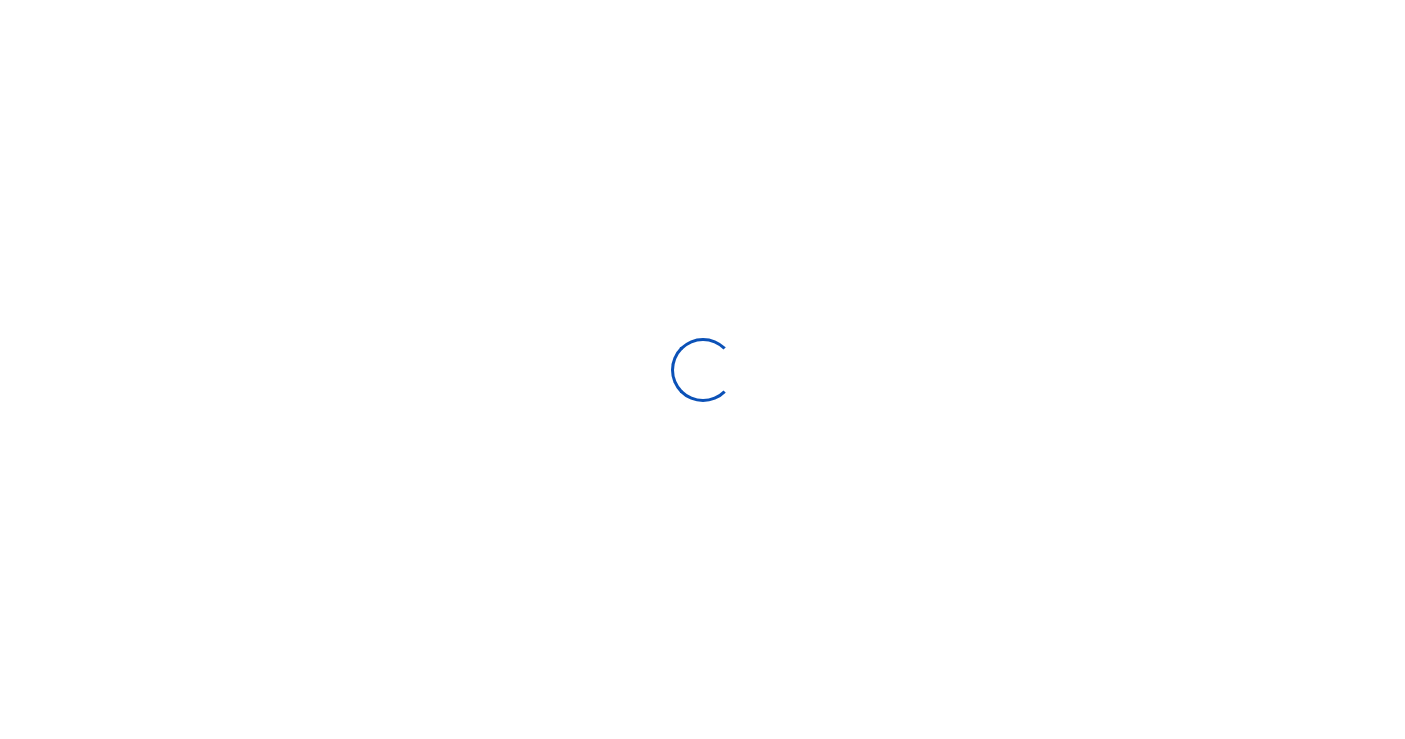 scroll, scrollTop: 0, scrollLeft: 0, axis: both 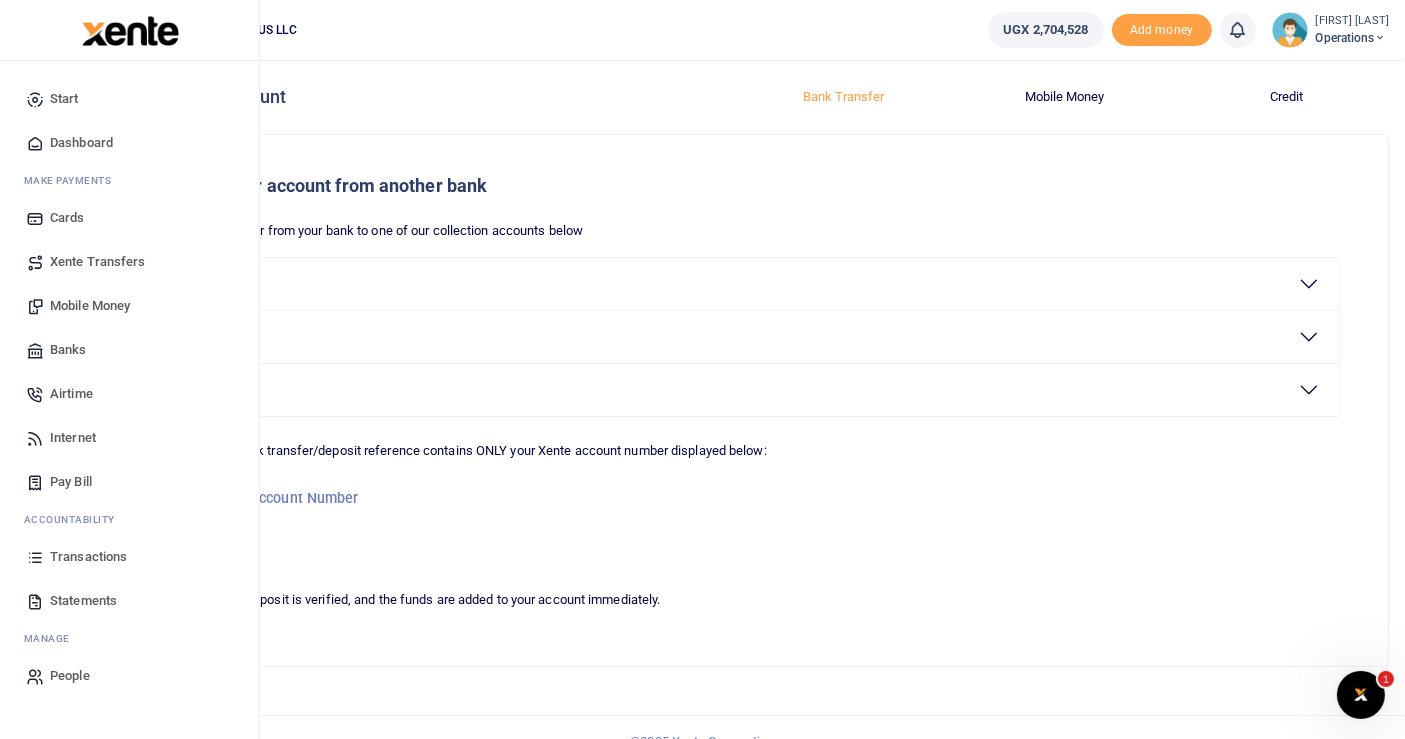 click on "Airtime" at bounding box center (71, 394) 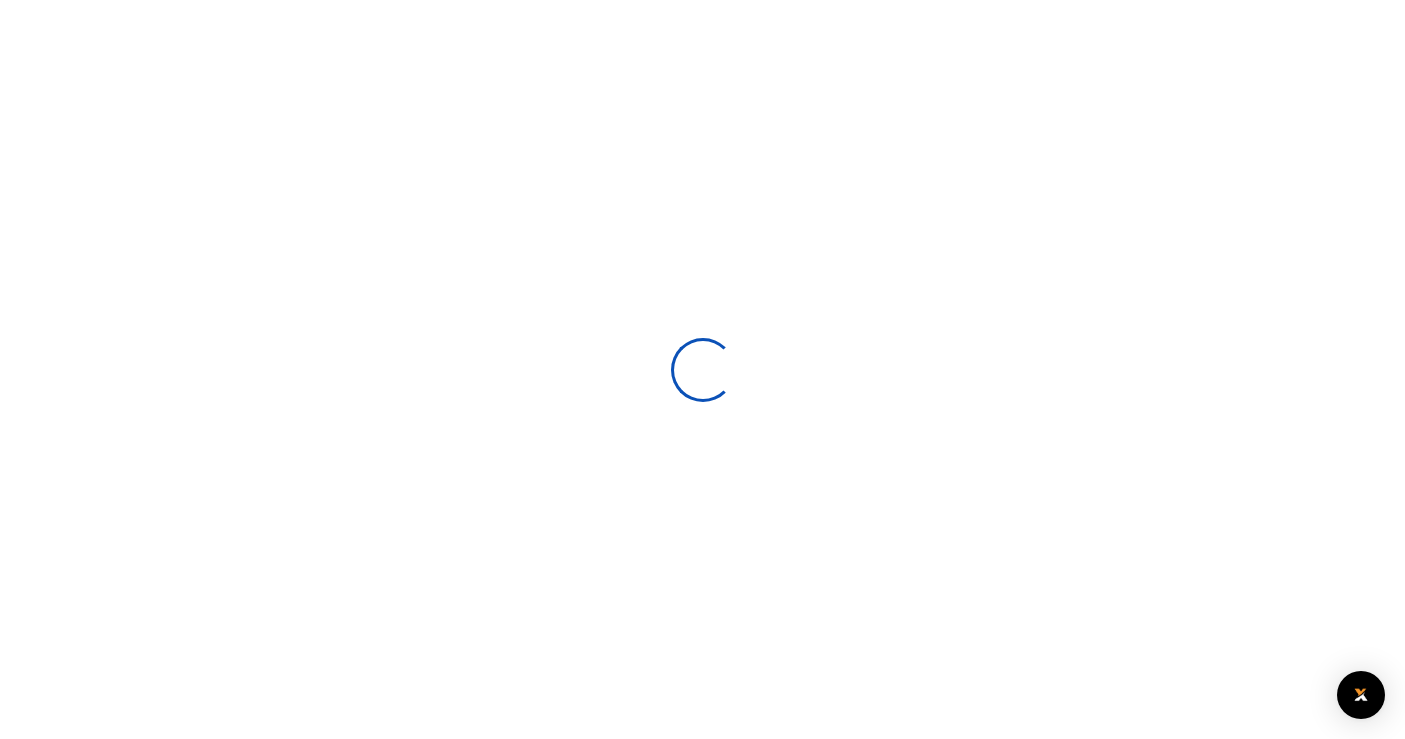 scroll, scrollTop: 0, scrollLeft: 0, axis: both 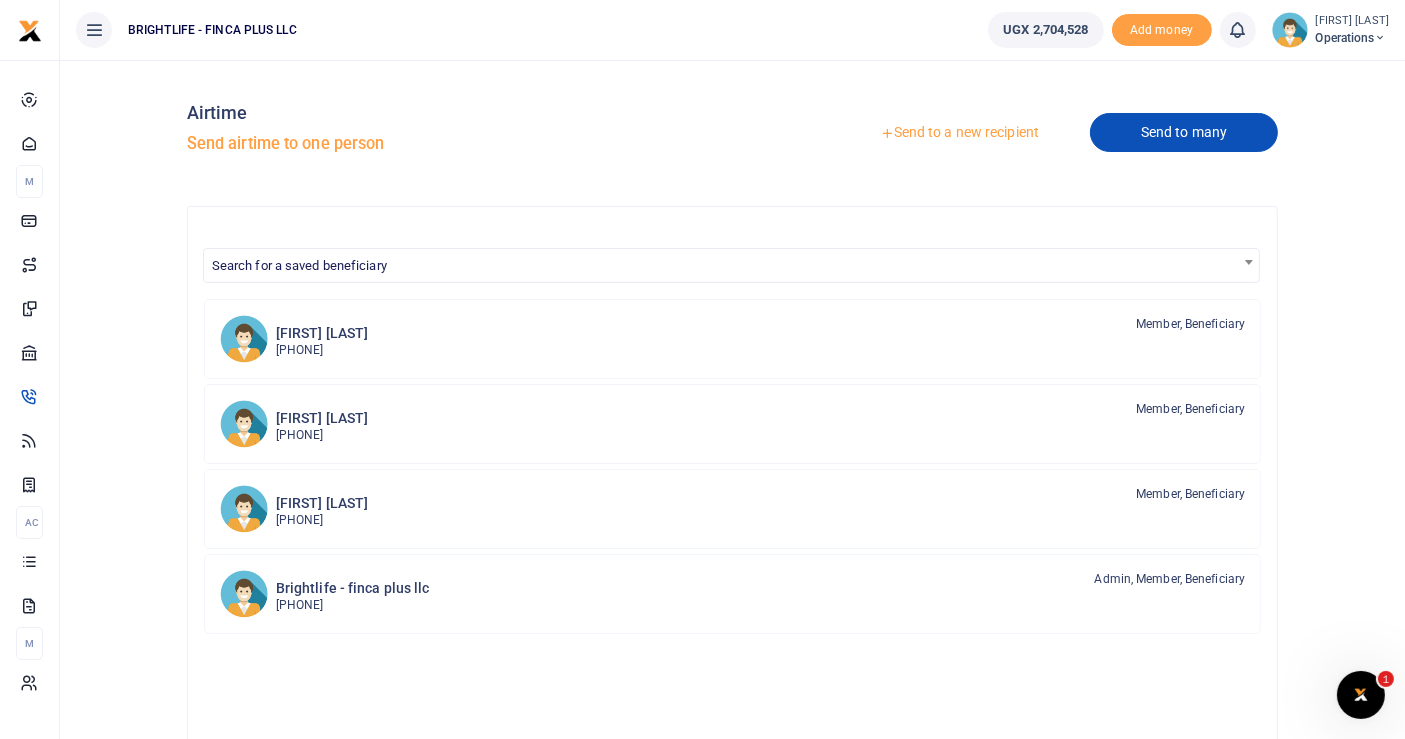 click on "Send to many" at bounding box center [1184, 132] 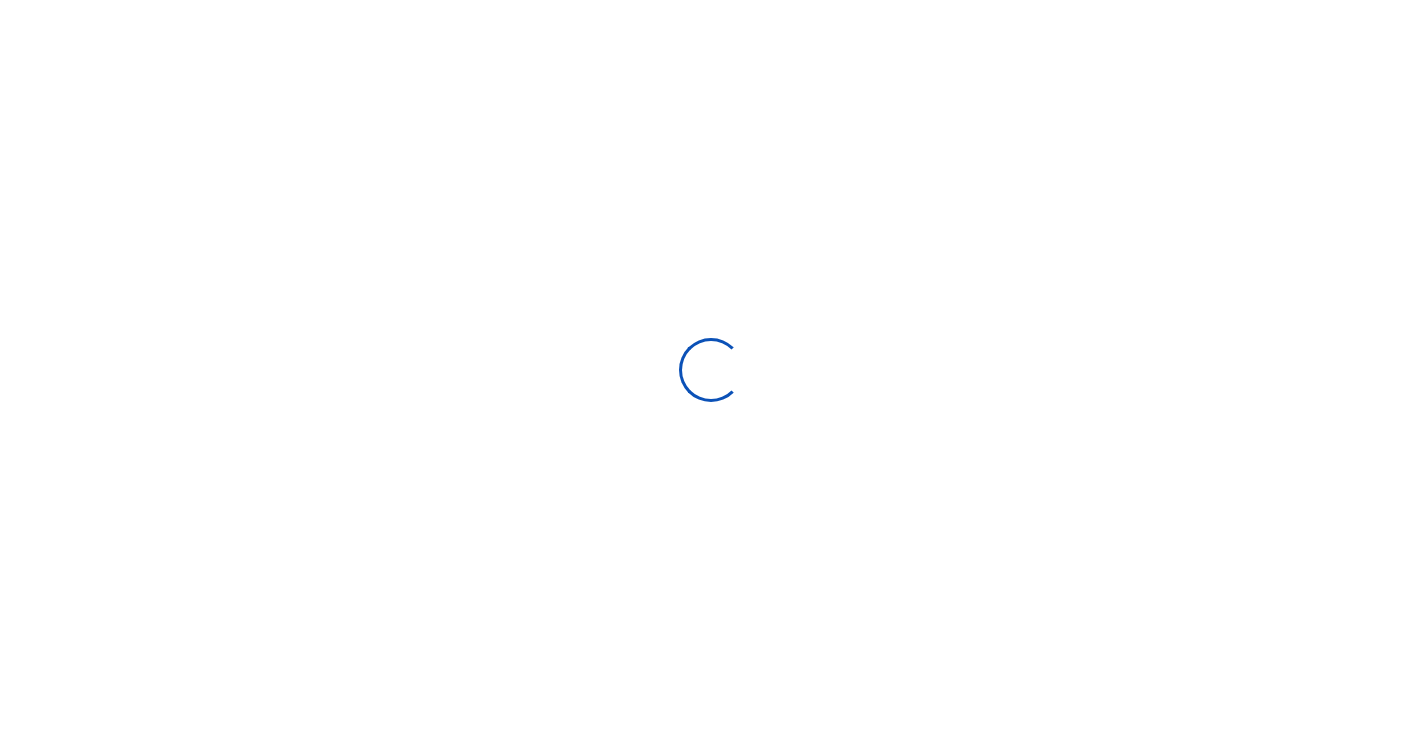 scroll, scrollTop: 0, scrollLeft: 0, axis: both 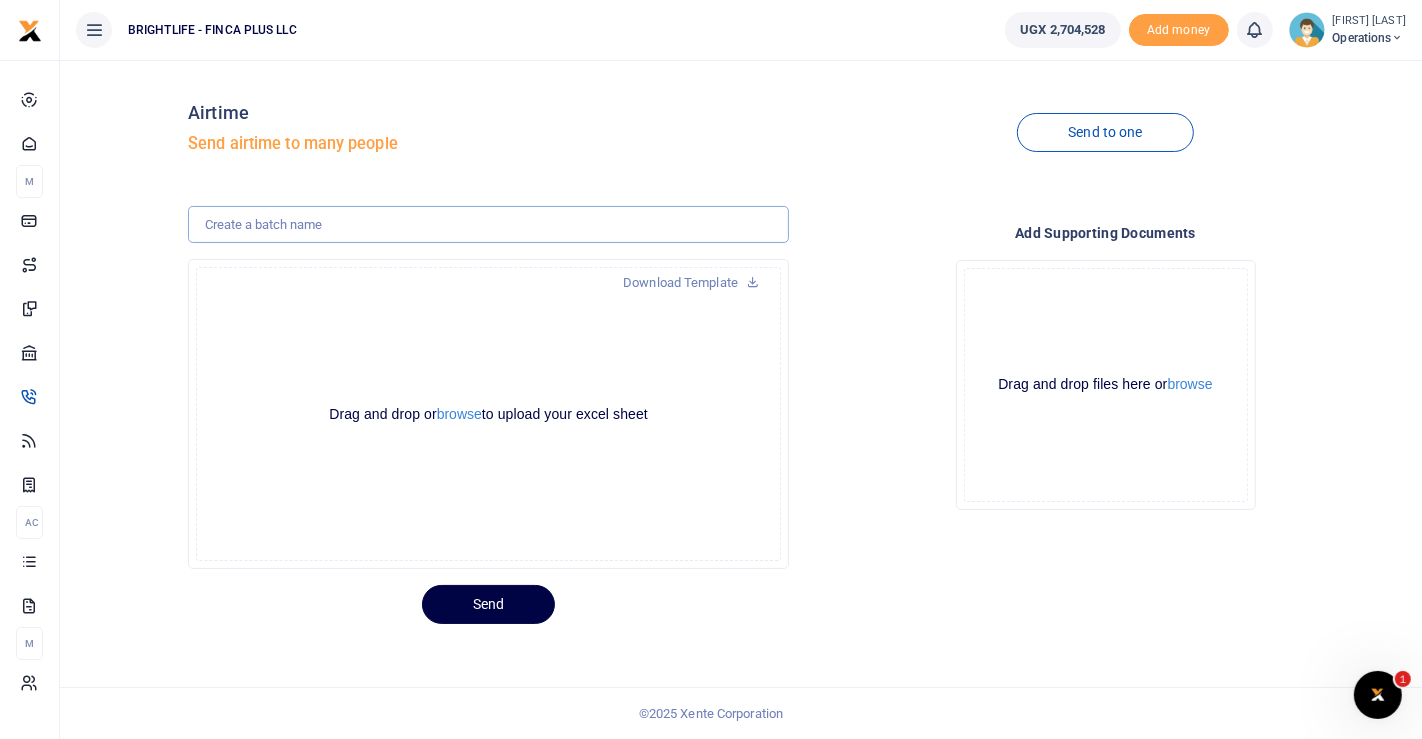 click at bounding box center (488, 225) 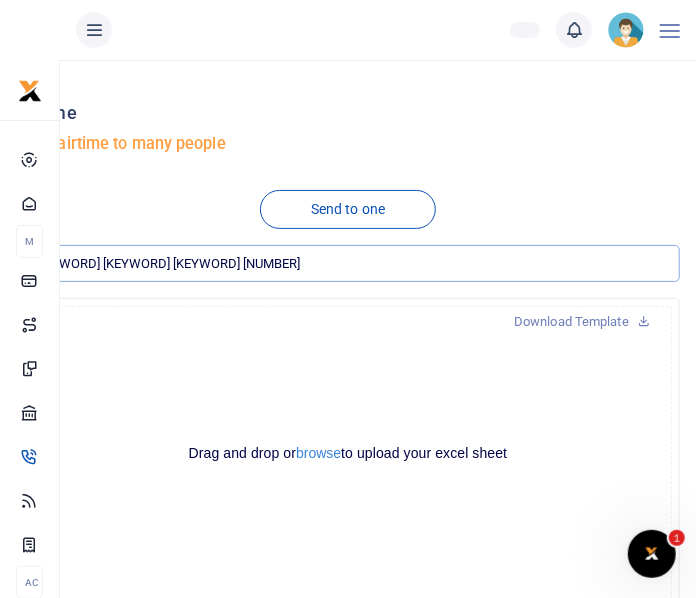 type on "staff airtime august 25" 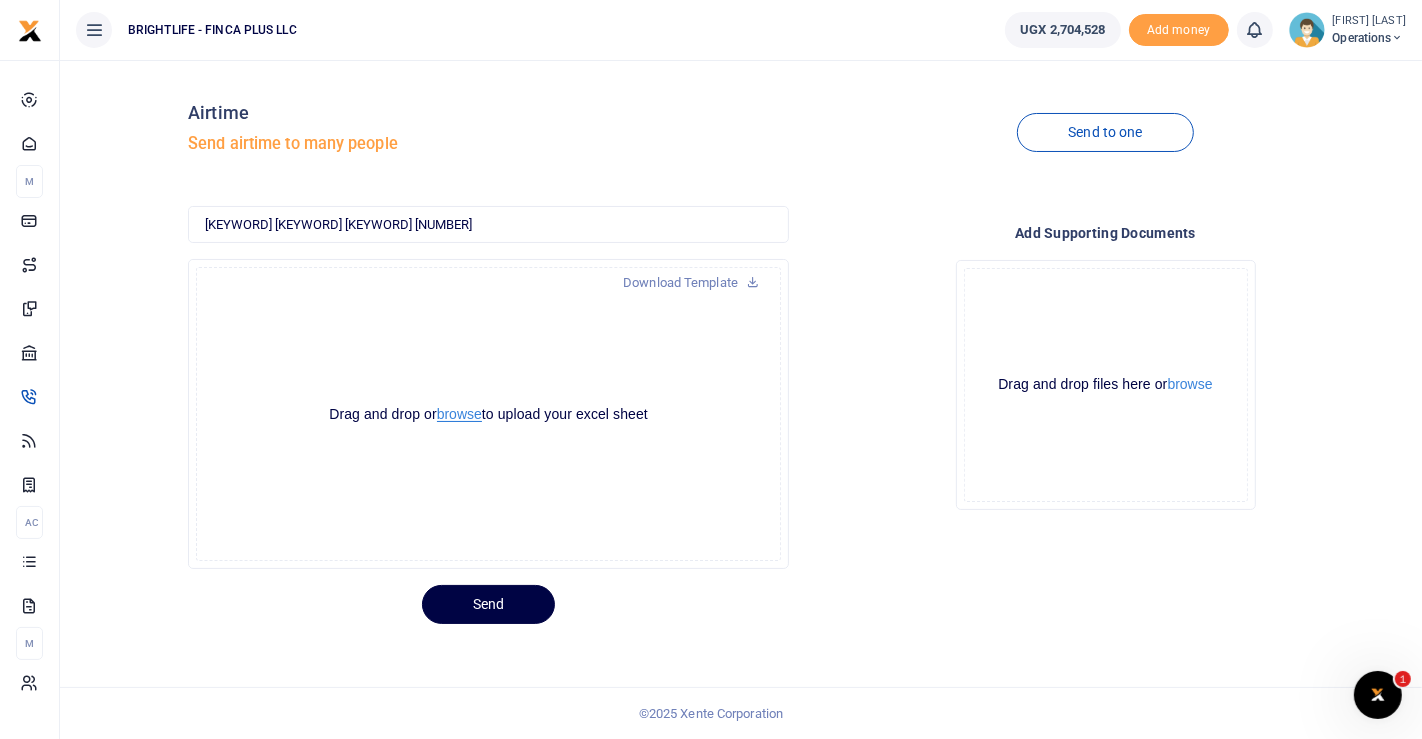 click on "browse" at bounding box center (459, 414) 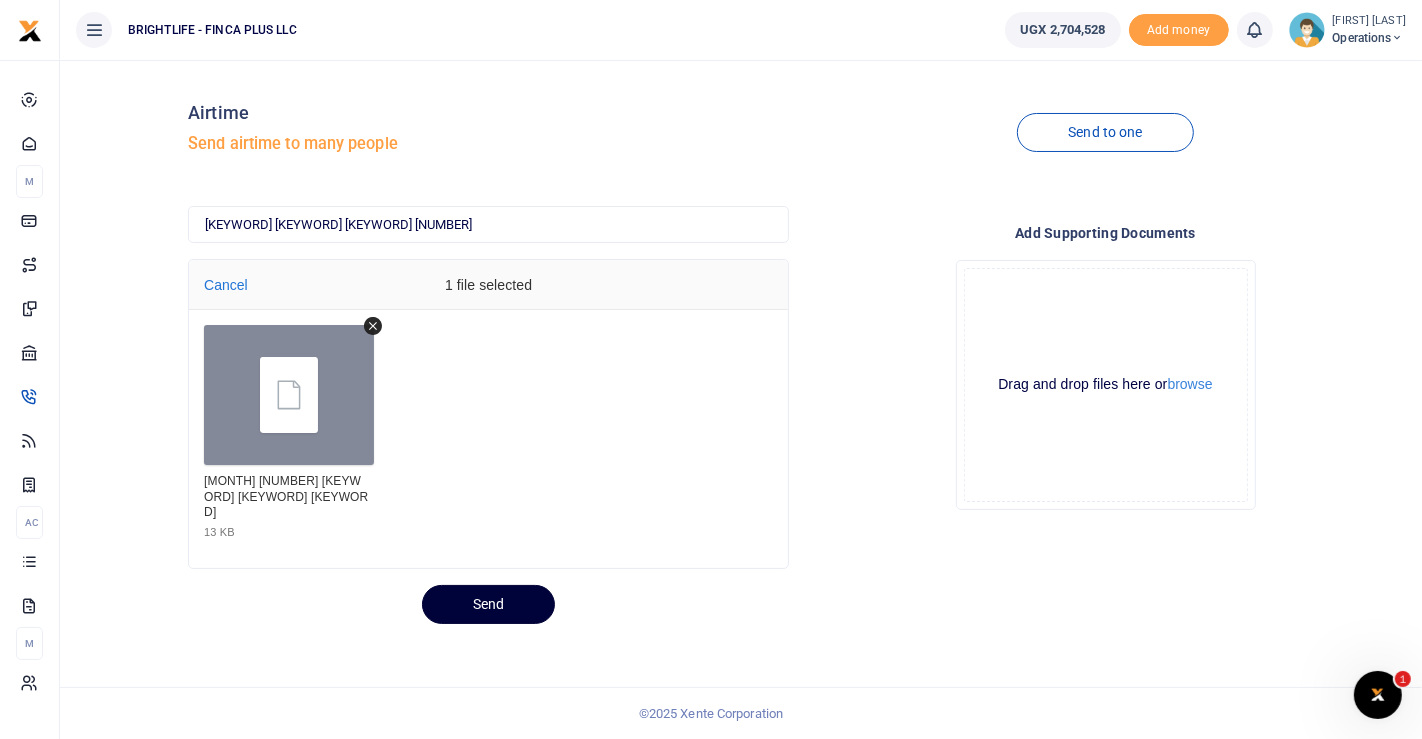click on "Send" at bounding box center [488, 604] 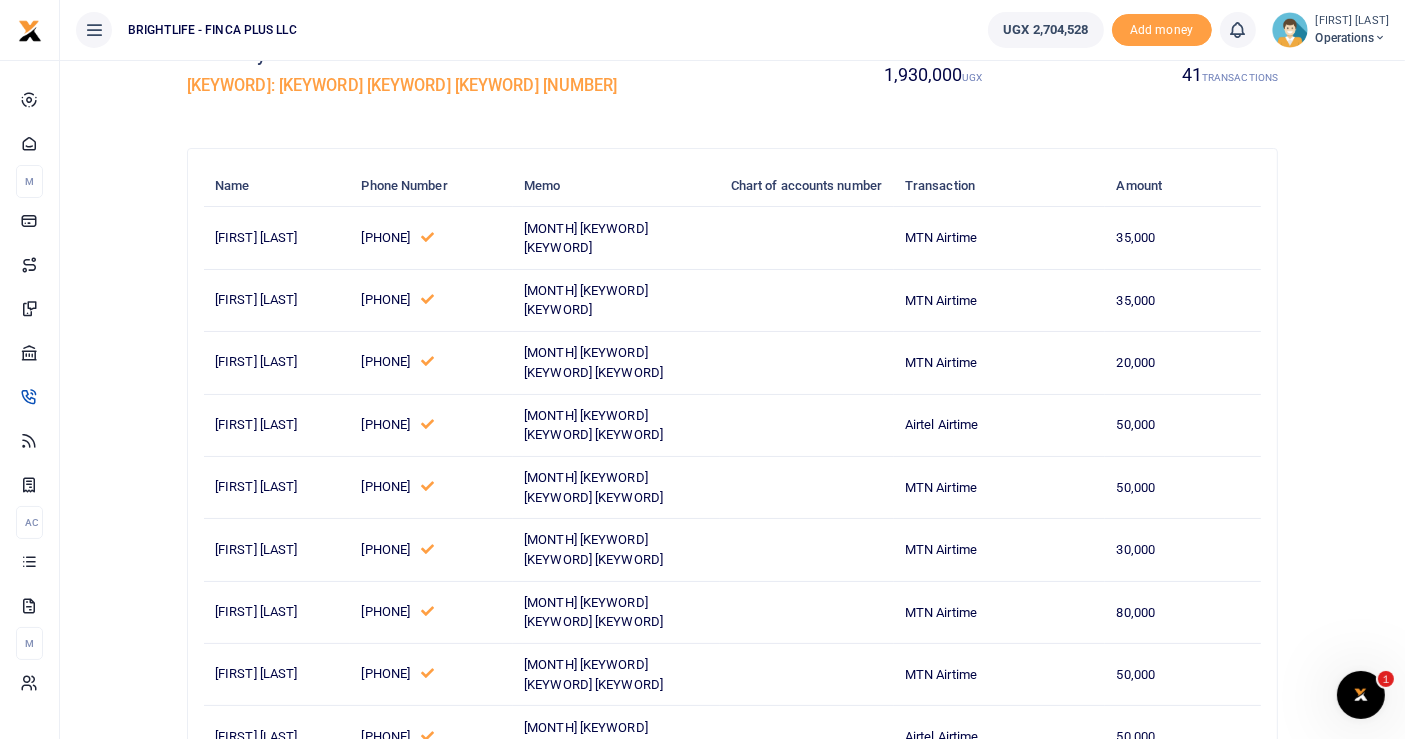 scroll, scrollTop: 0, scrollLeft: 0, axis: both 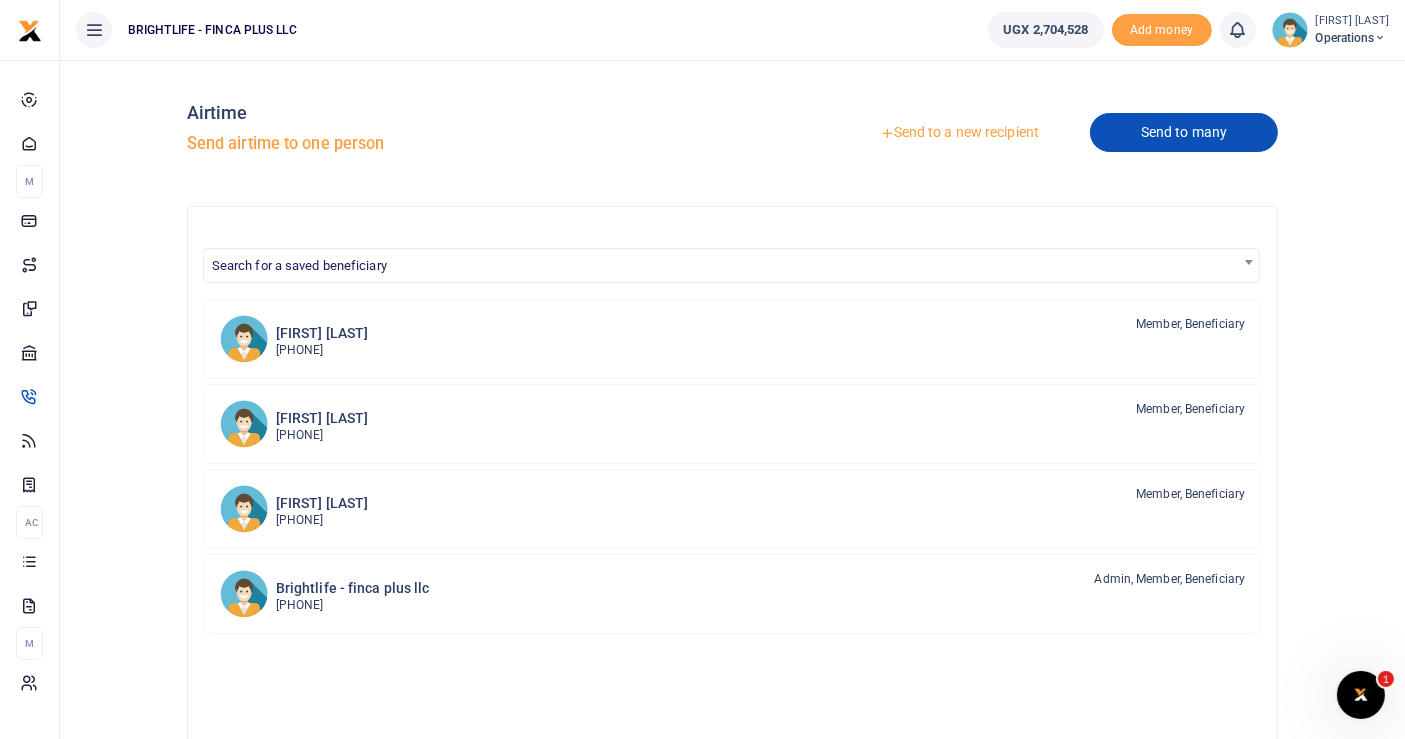 click on "Send to many" at bounding box center (1184, 132) 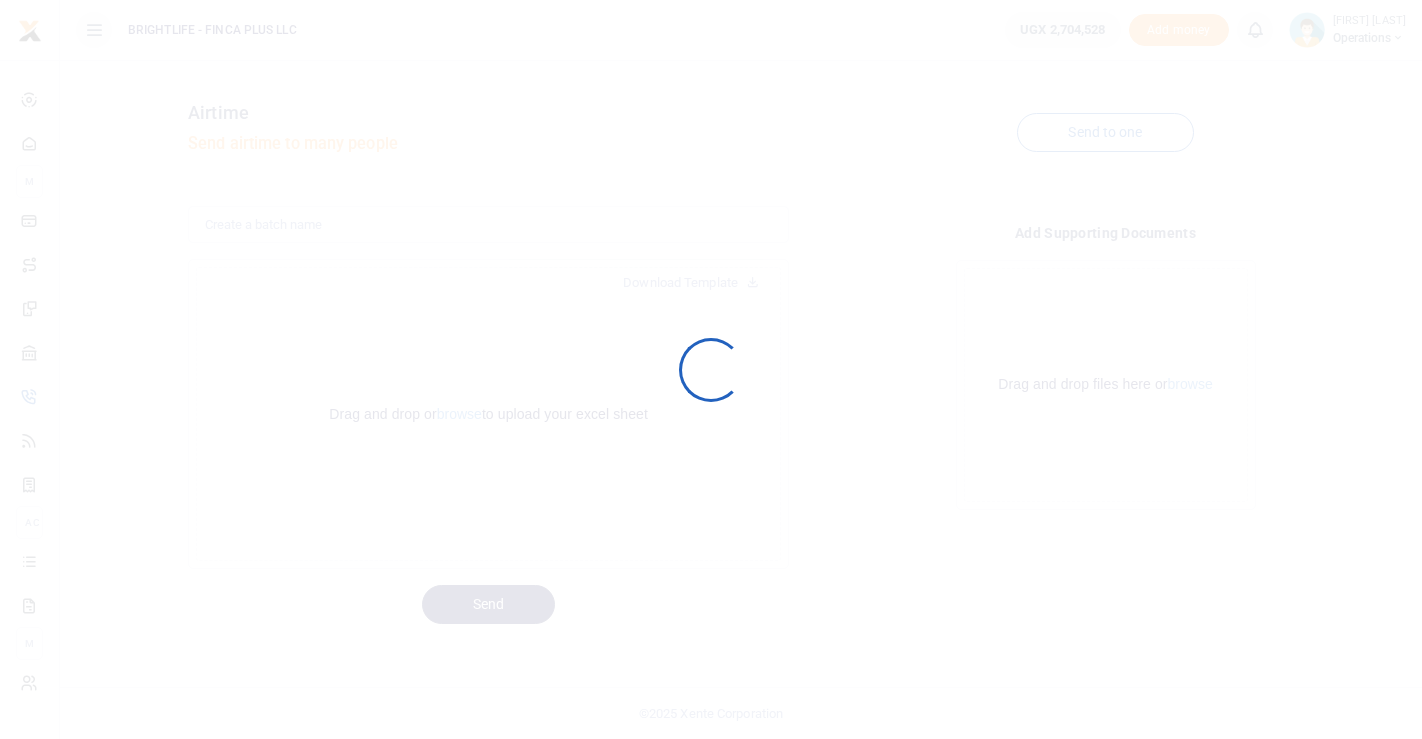 scroll, scrollTop: 0, scrollLeft: 0, axis: both 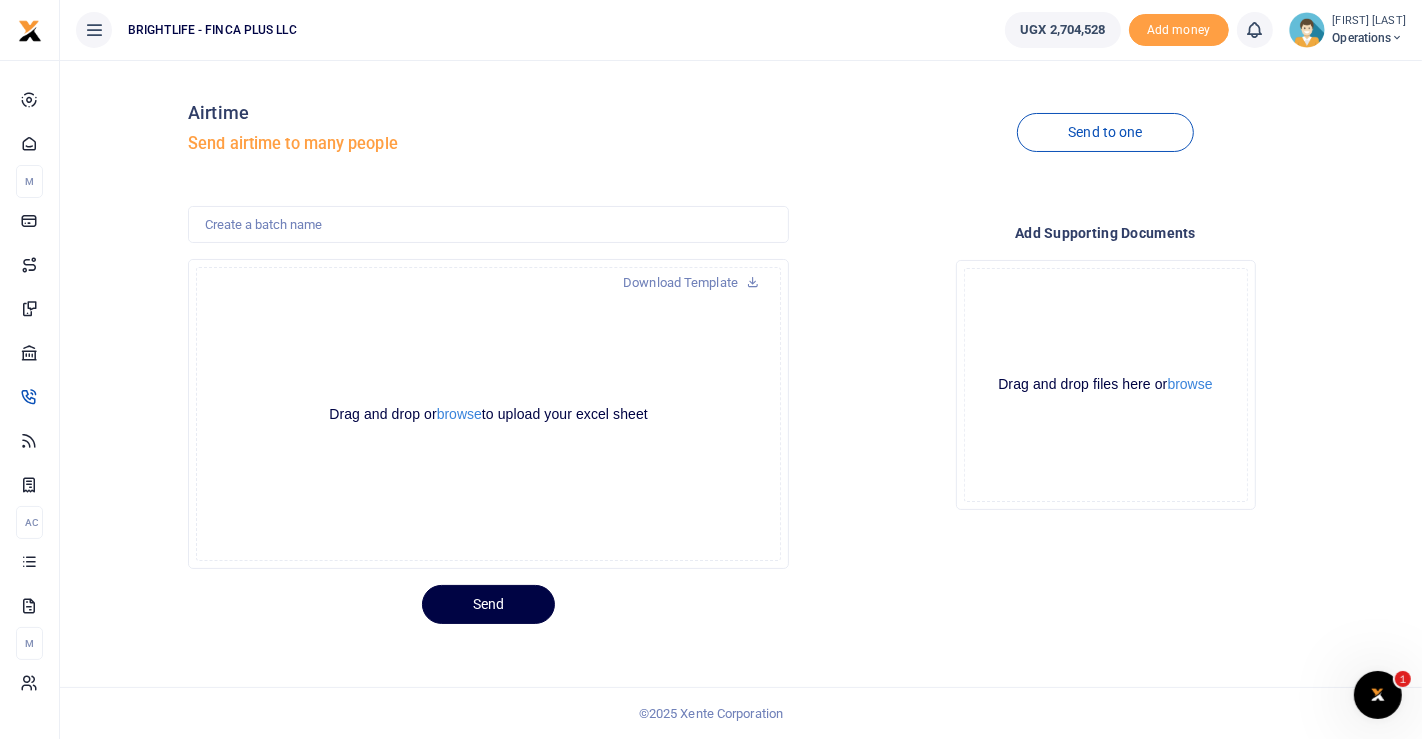 click at bounding box center (711, 369) 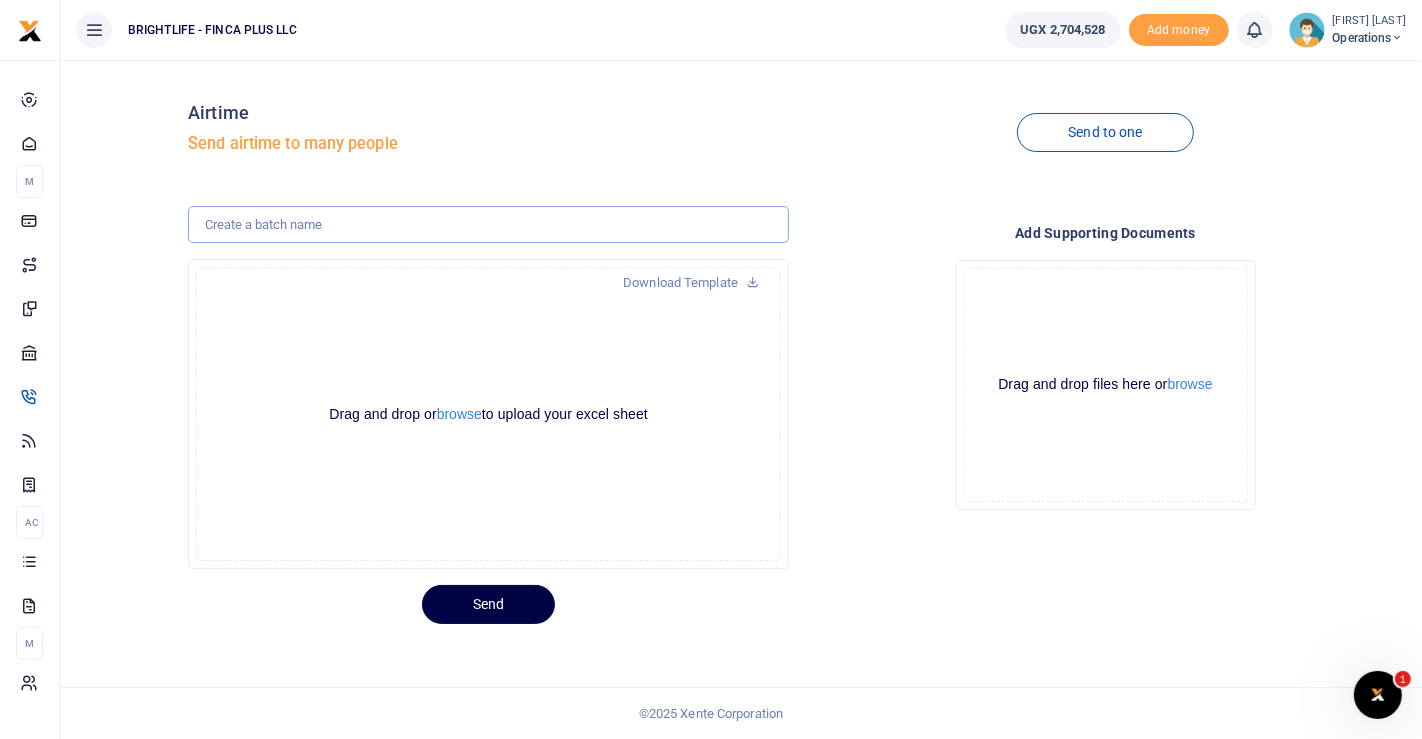 click at bounding box center [488, 225] 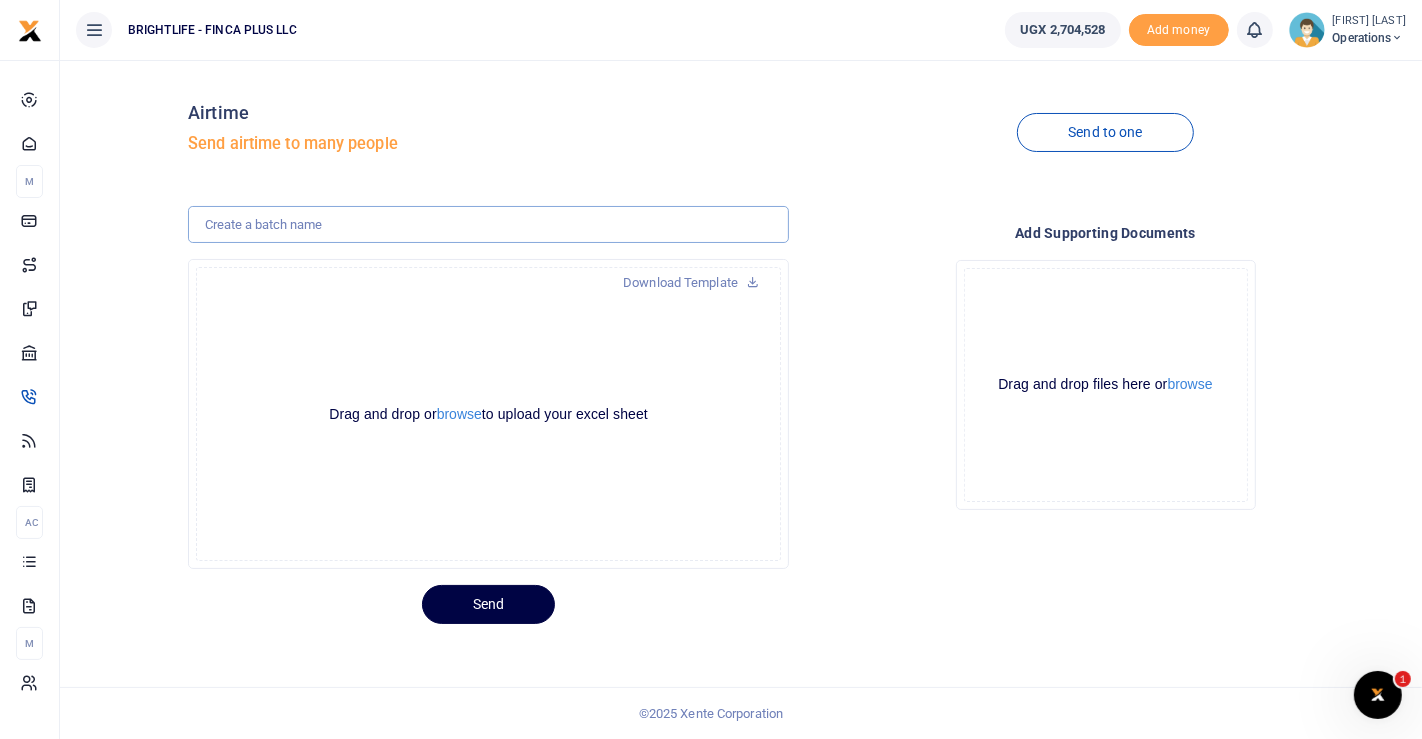 type on "u" 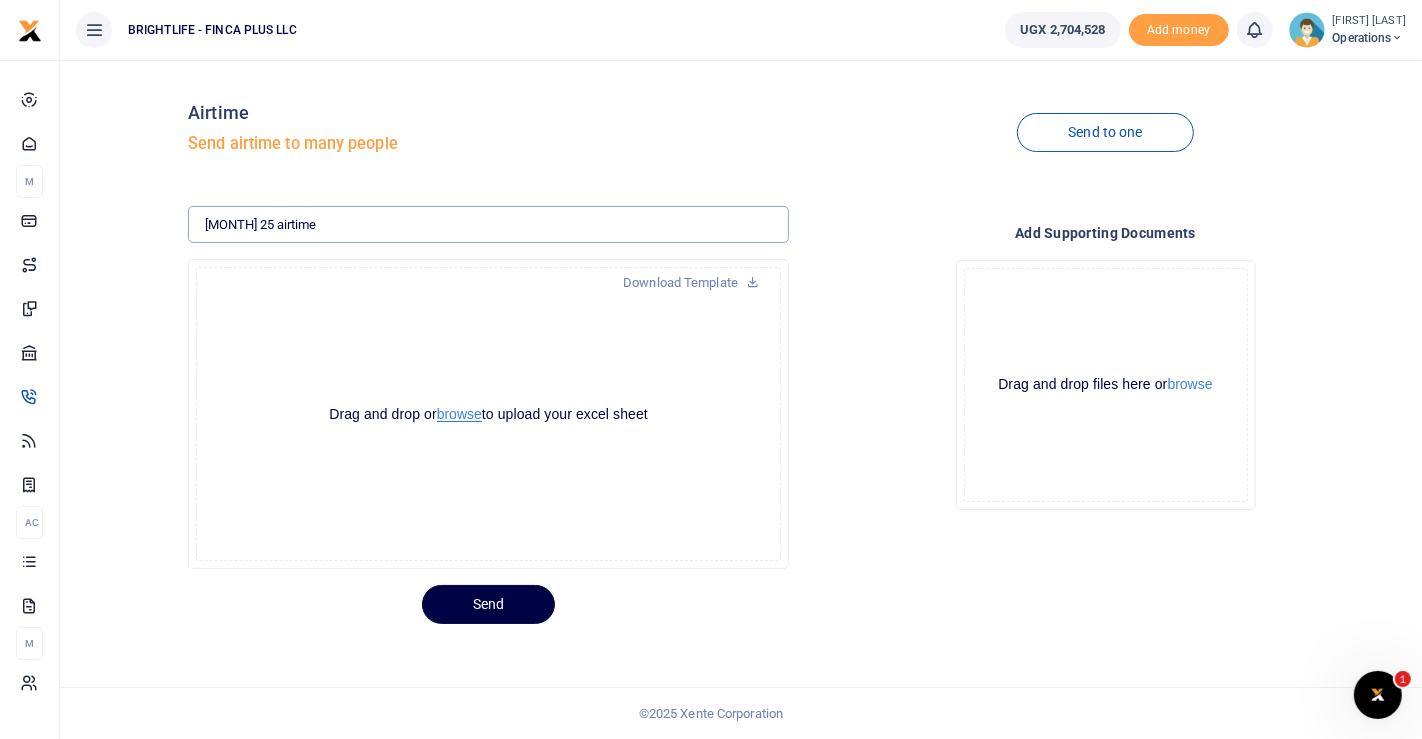 type on "[MONTH] 25 airtime" 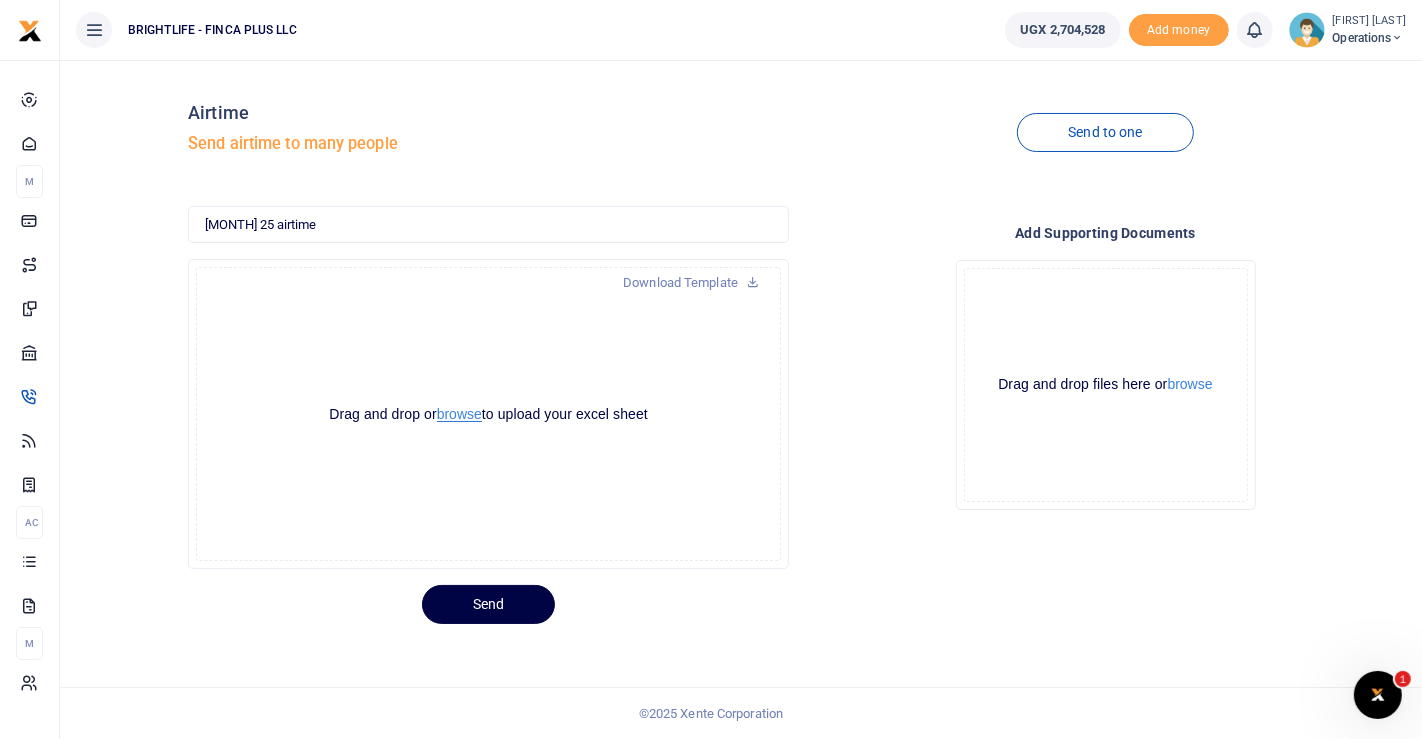 click on "browse" at bounding box center [459, 414] 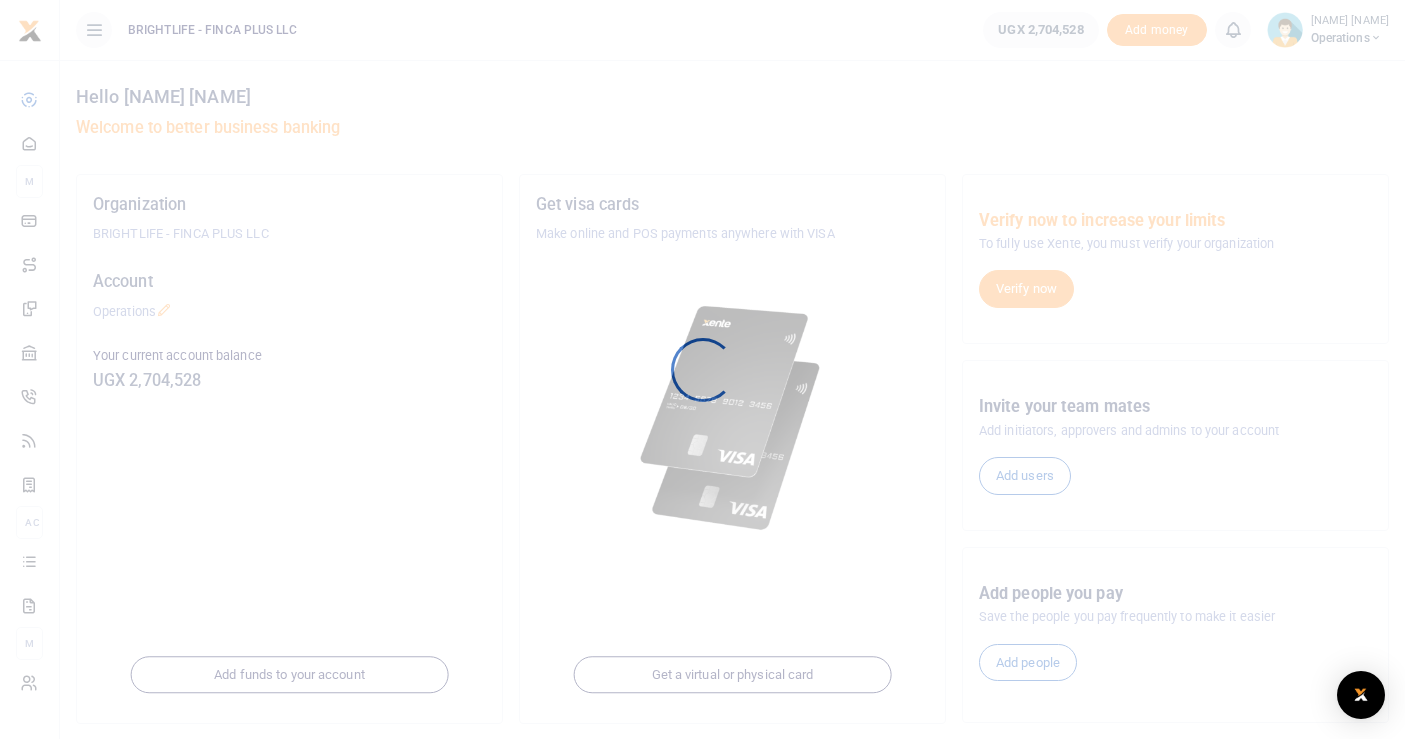 scroll, scrollTop: 0, scrollLeft: 0, axis: both 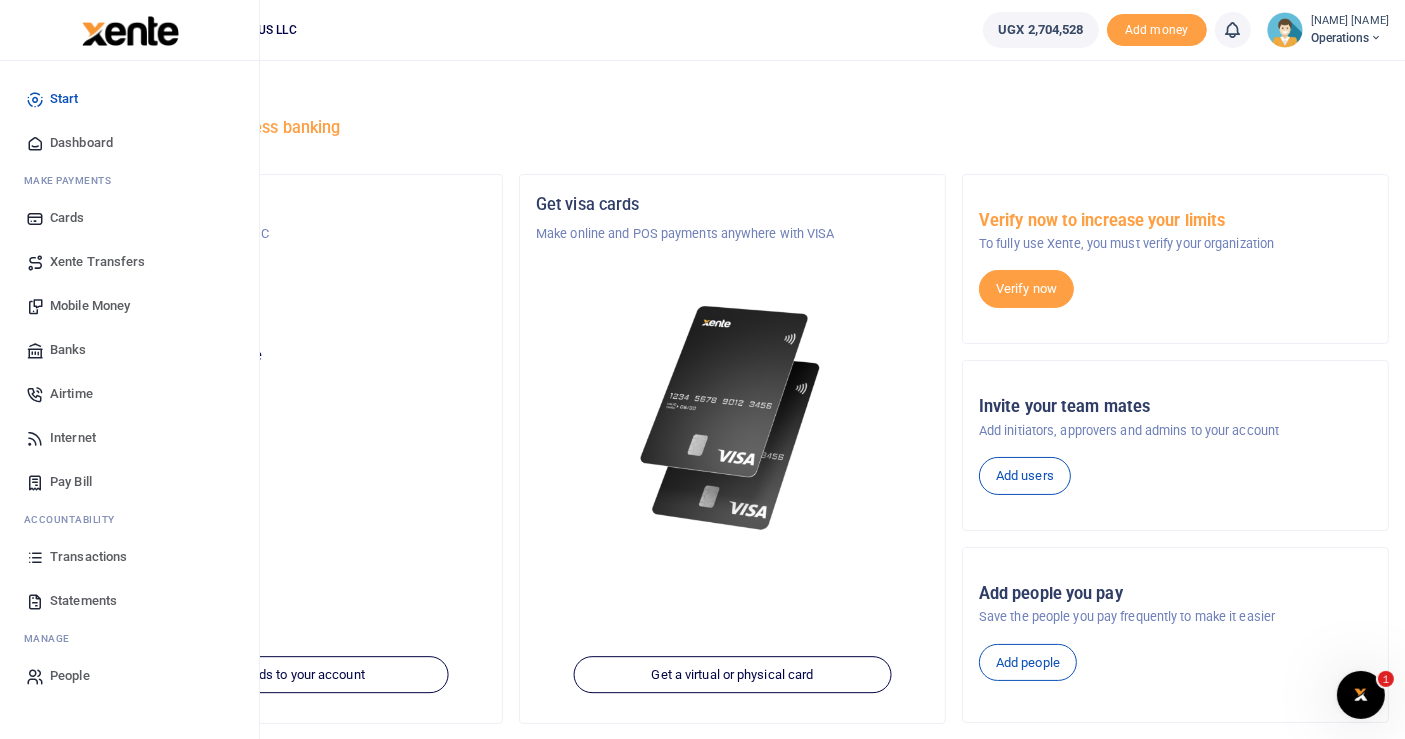 click on "Airtime" at bounding box center [71, 394] 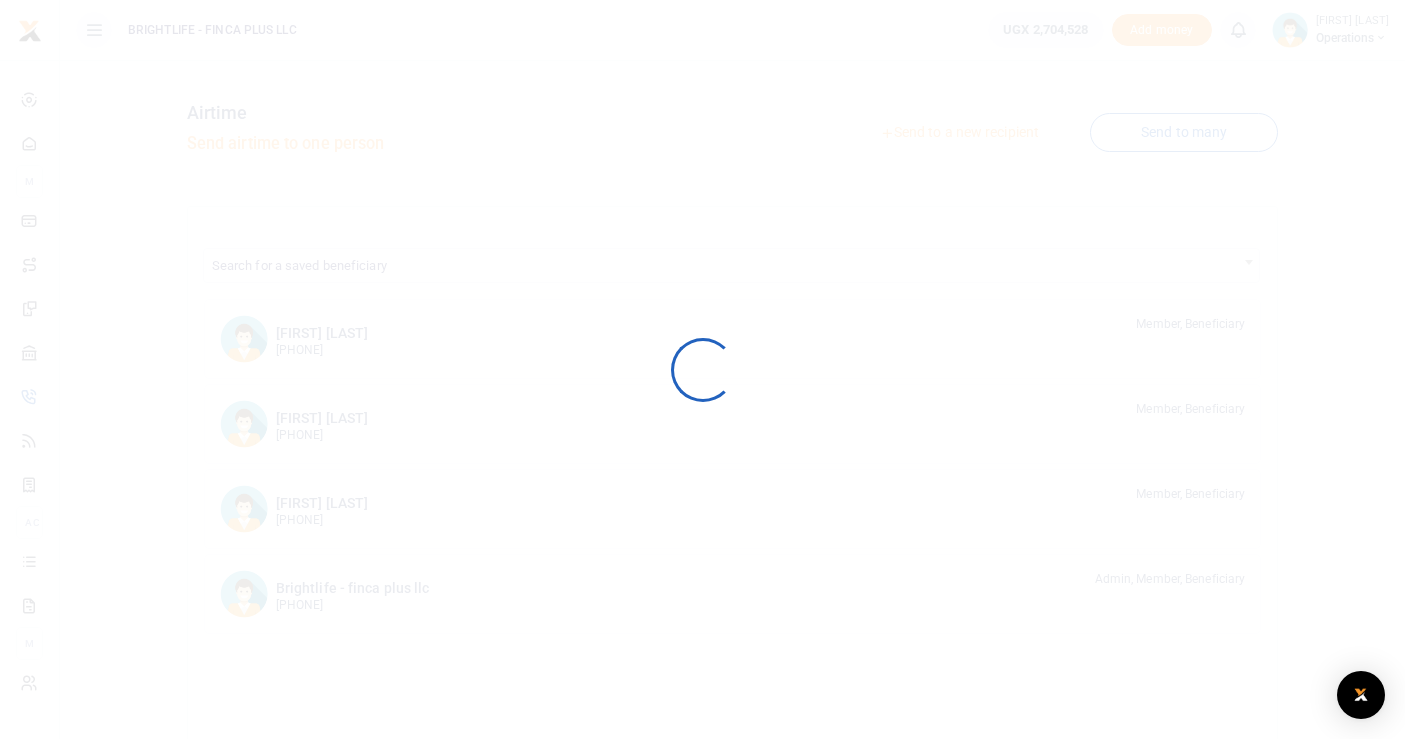 scroll, scrollTop: 0, scrollLeft: 0, axis: both 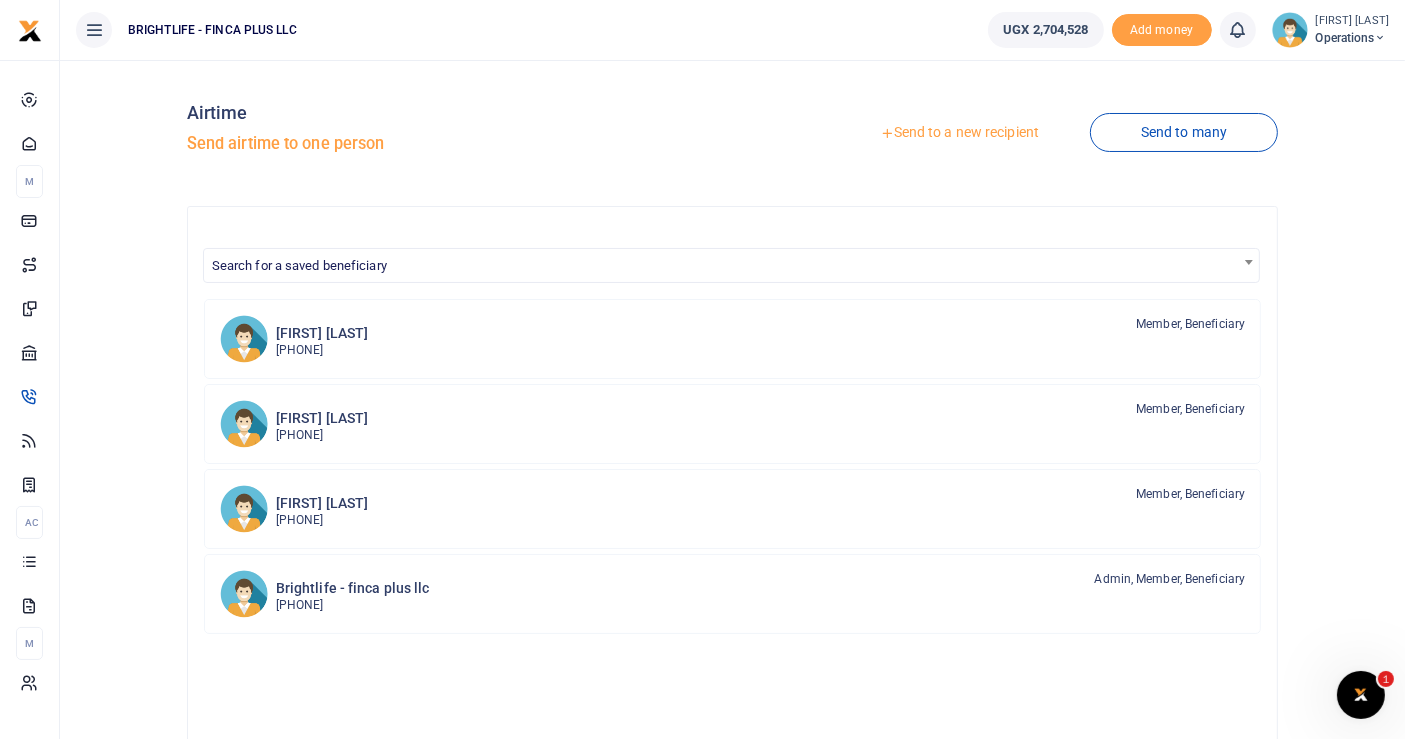 click at bounding box center [702, 369] 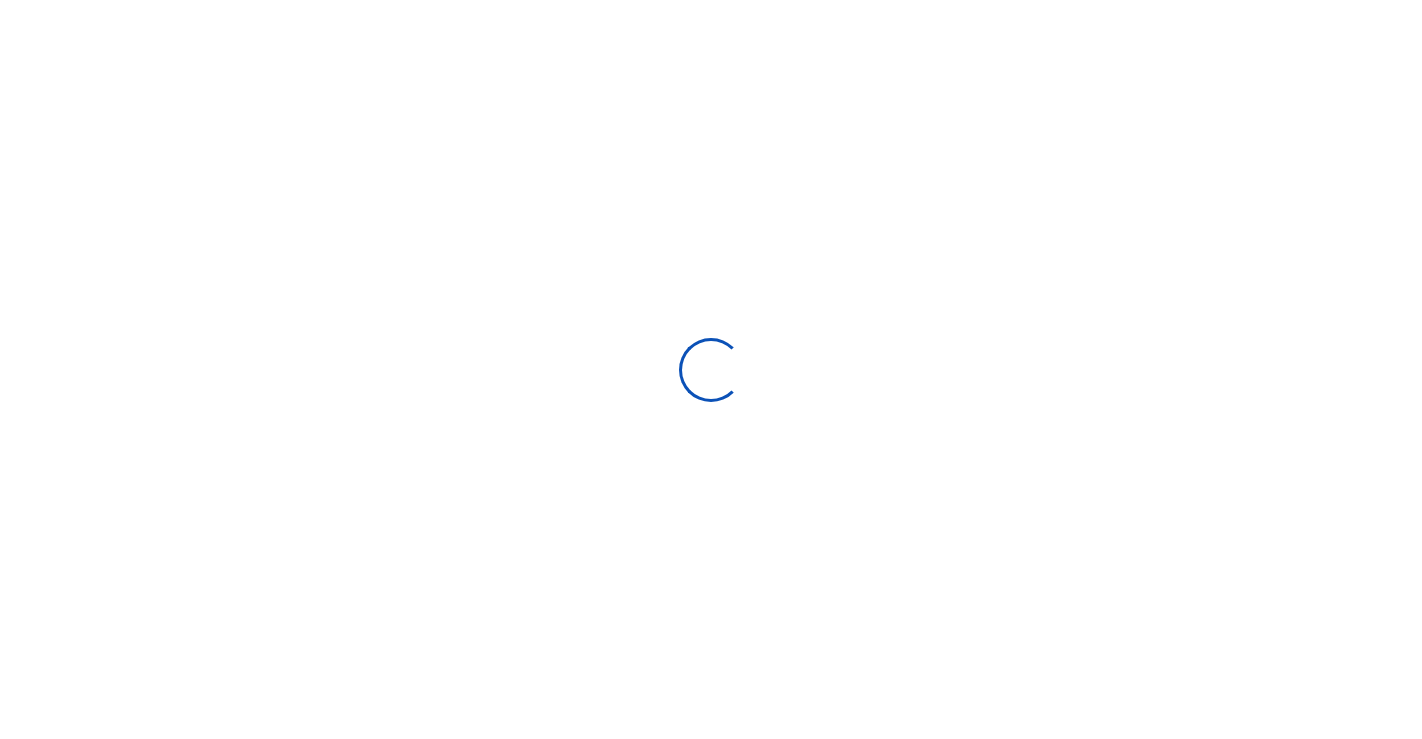scroll, scrollTop: 0, scrollLeft: 0, axis: both 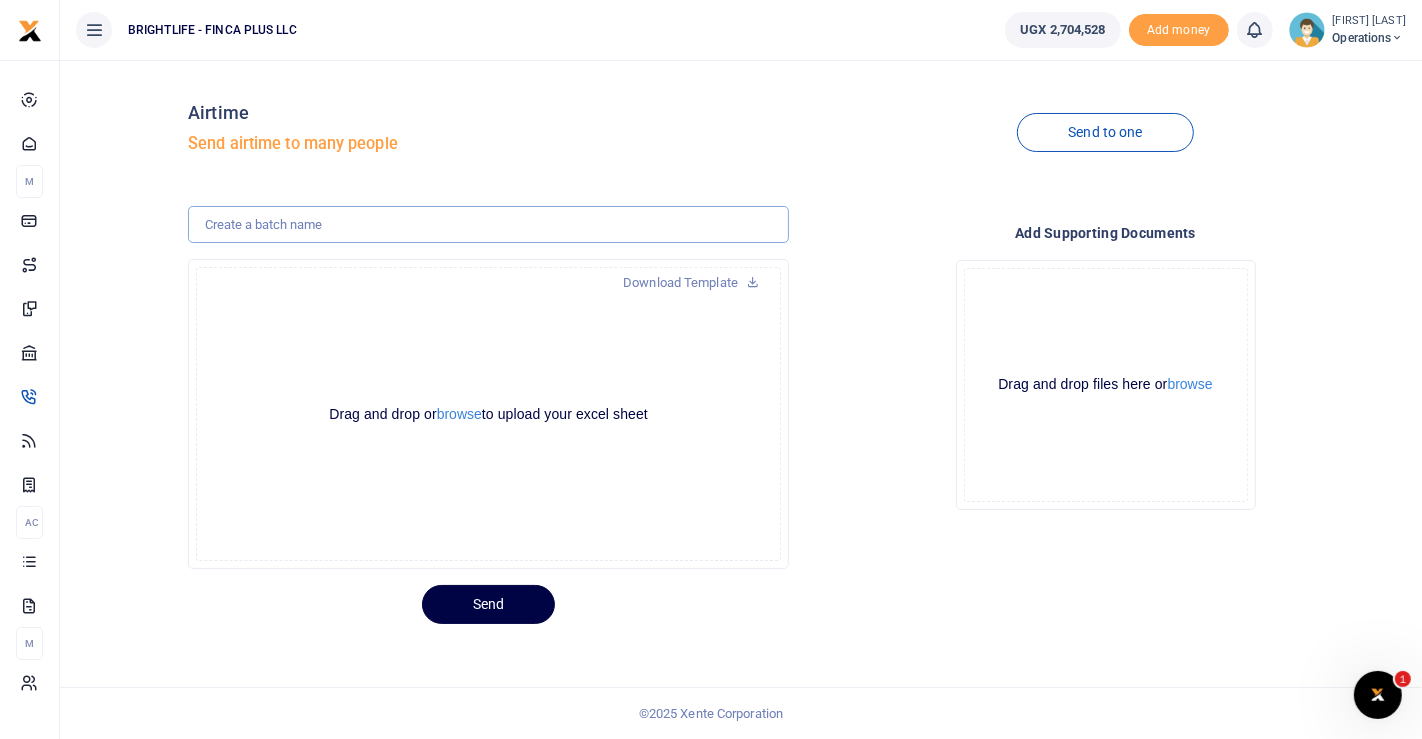 click at bounding box center [488, 225] 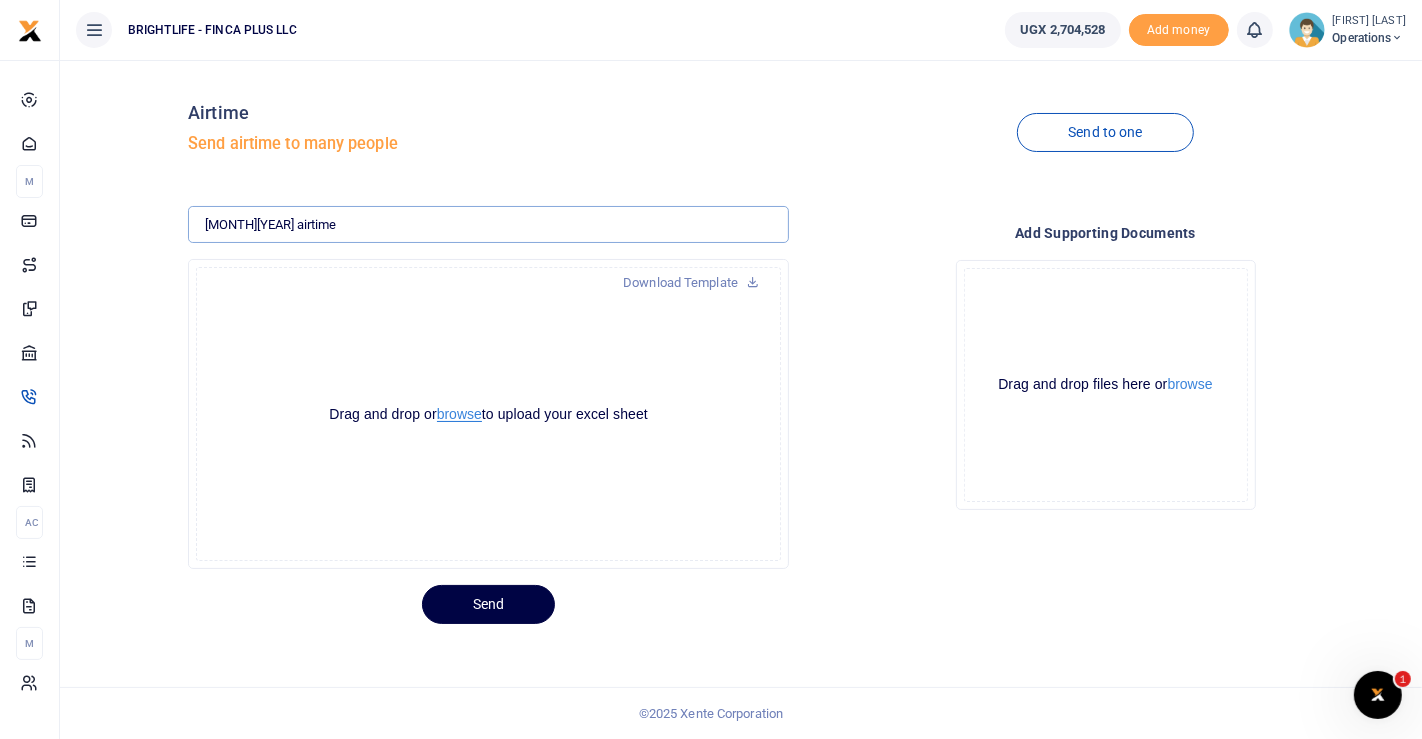 type on "[MONTH][YEAR] airtime" 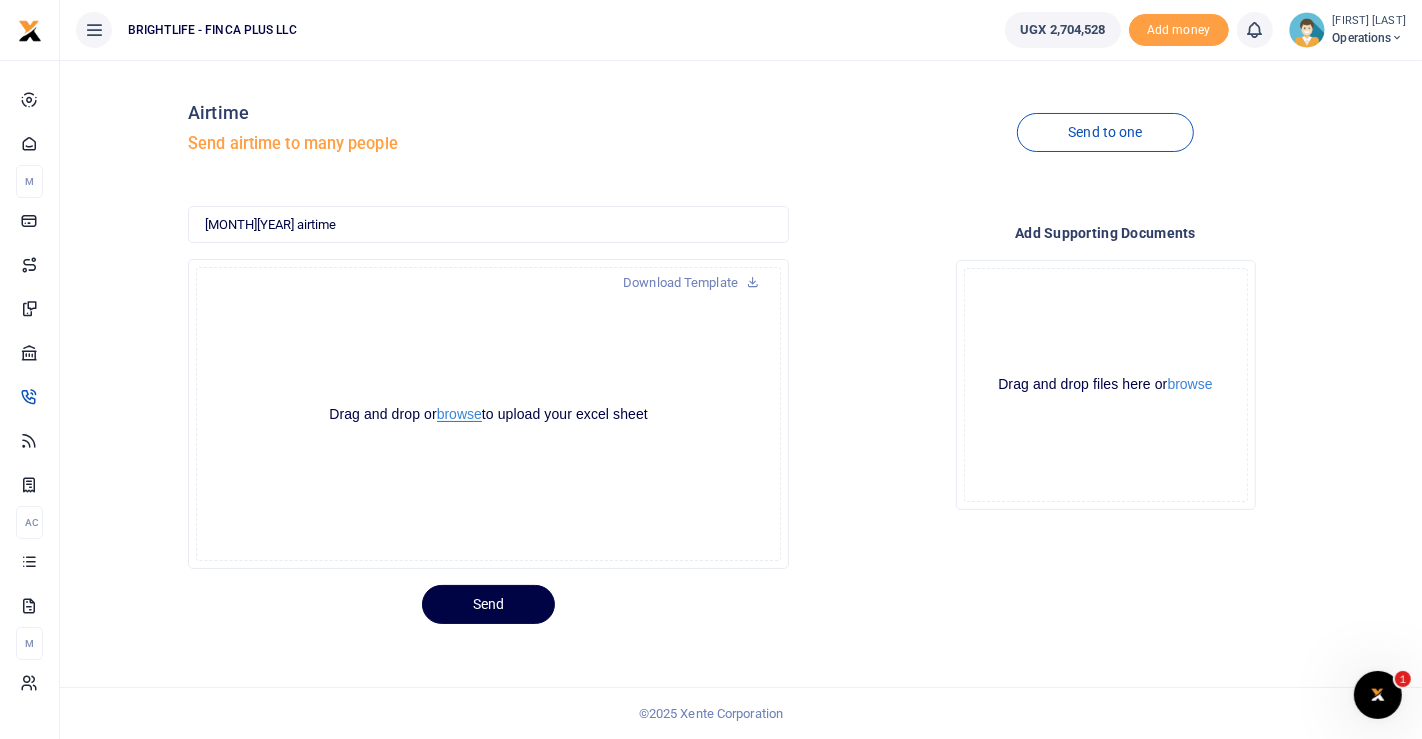 click on "browse" at bounding box center (459, 414) 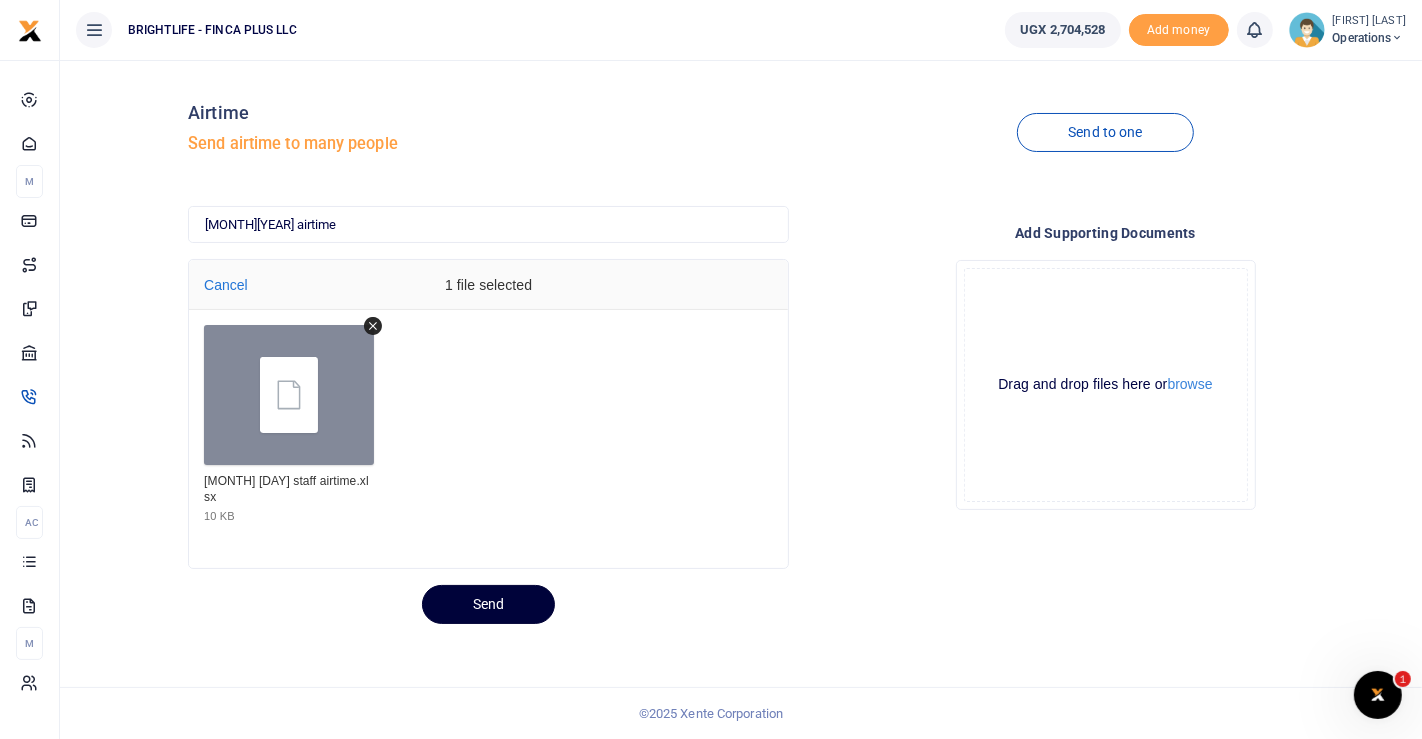 click on "Send" at bounding box center [488, 604] 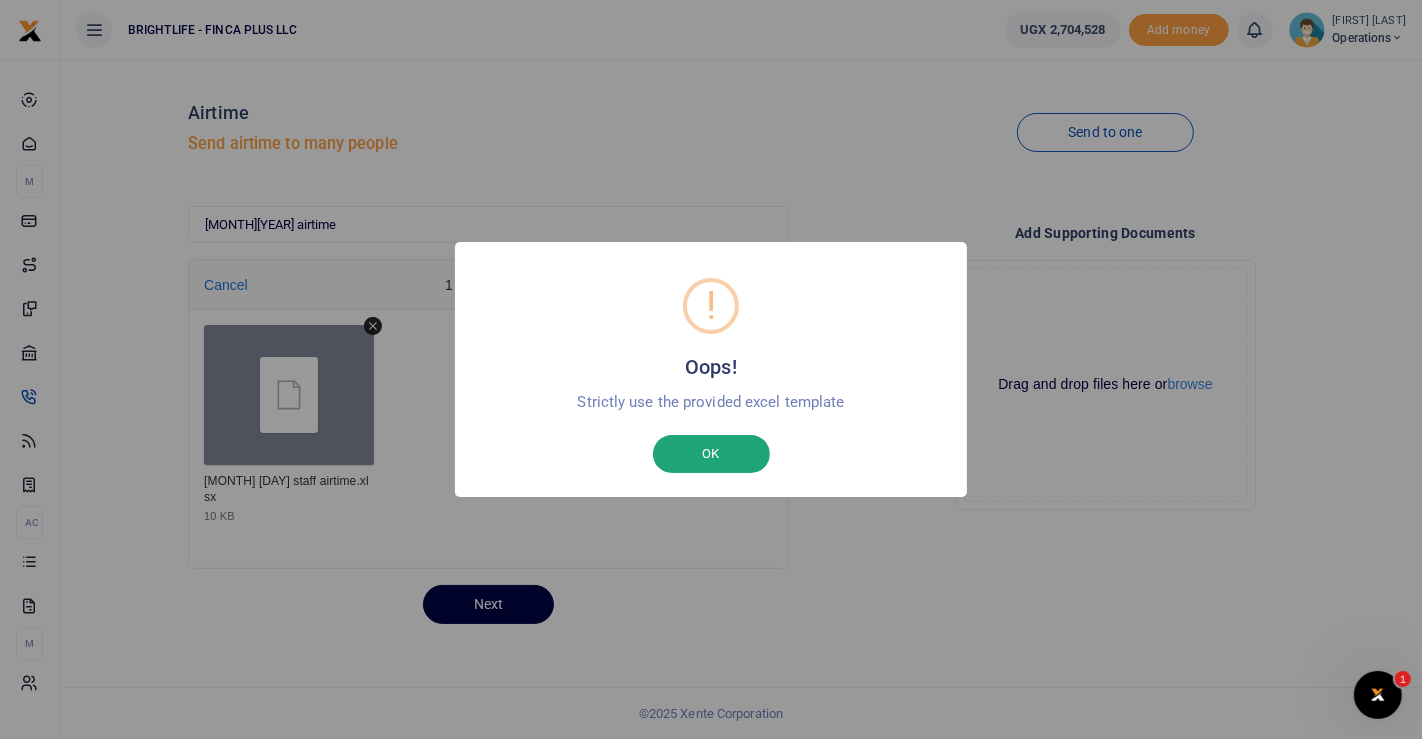 click on "OK" at bounding box center [711, 454] 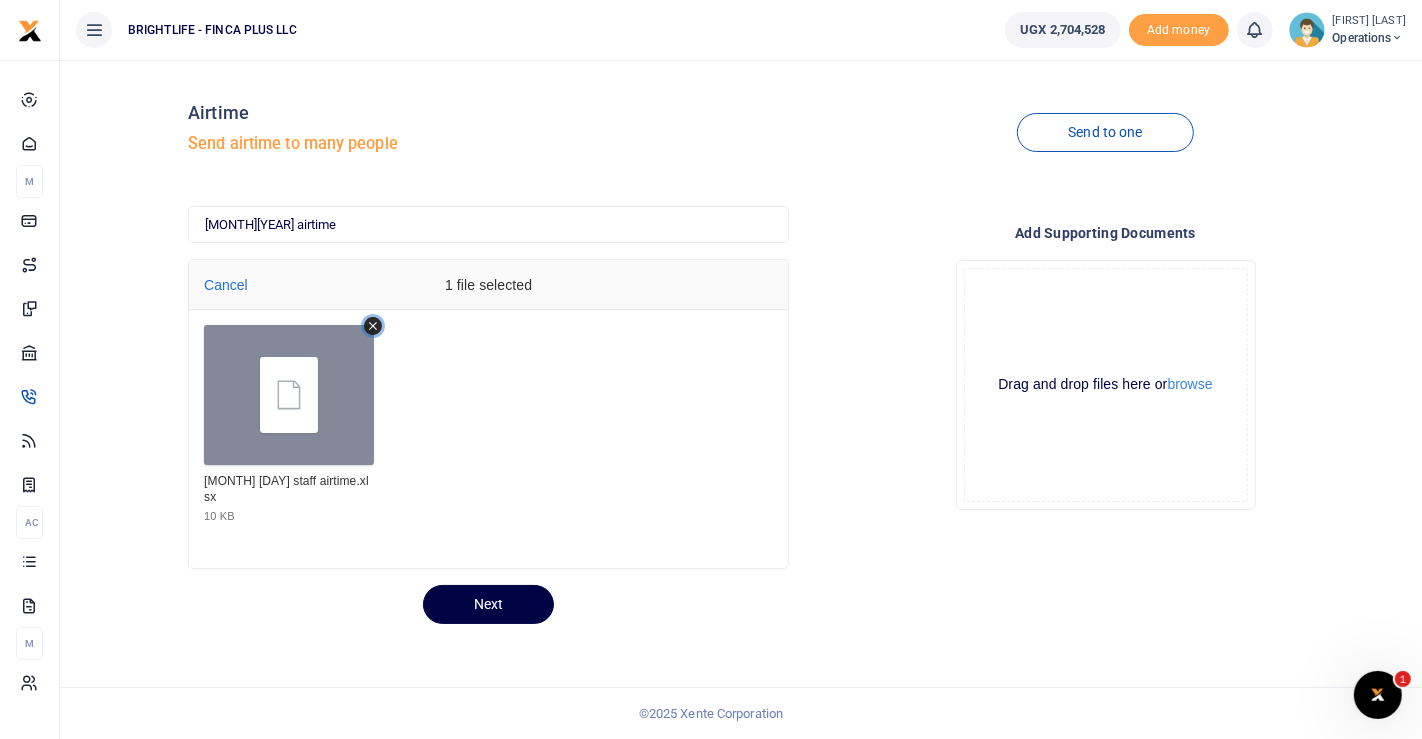 drag, startPoint x: 374, startPoint y: 327, endPoint x: 280, endPoint y: 521, distance: 215.57365 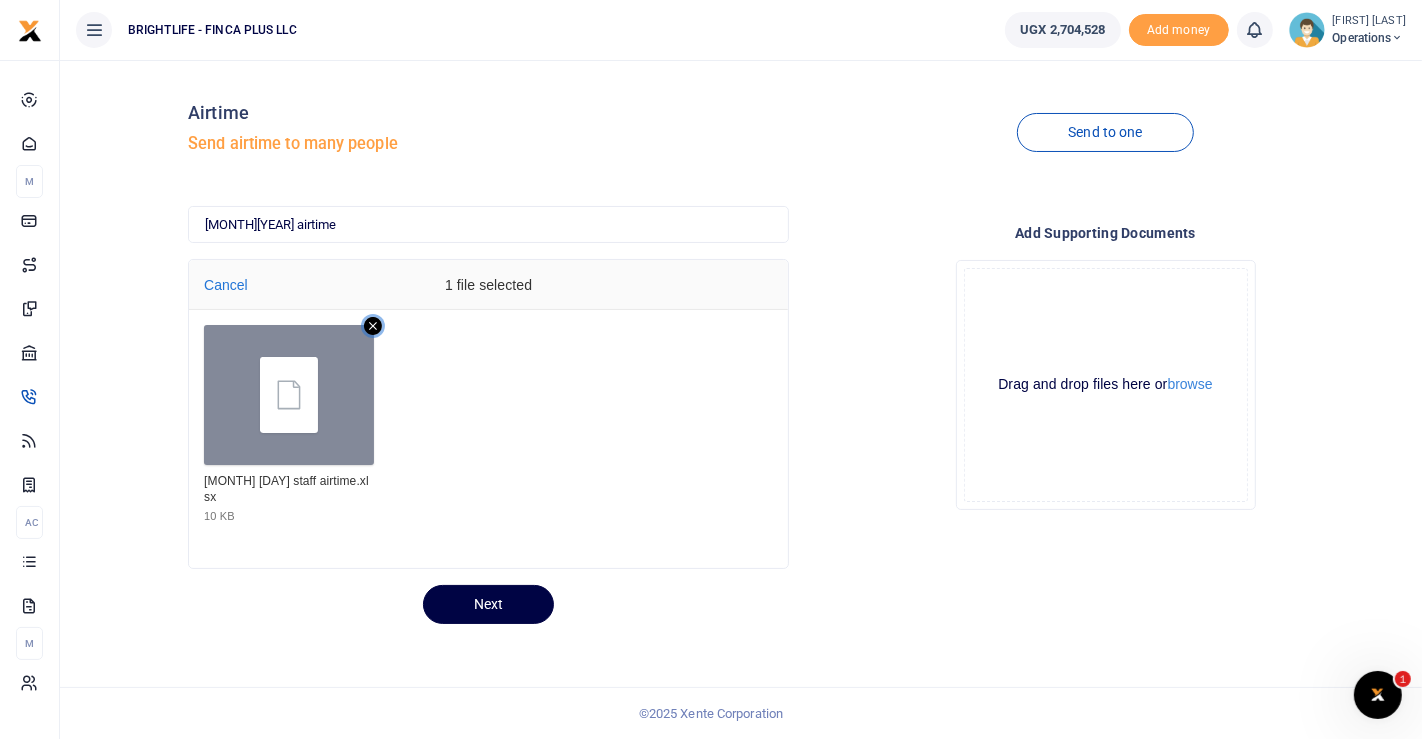 click 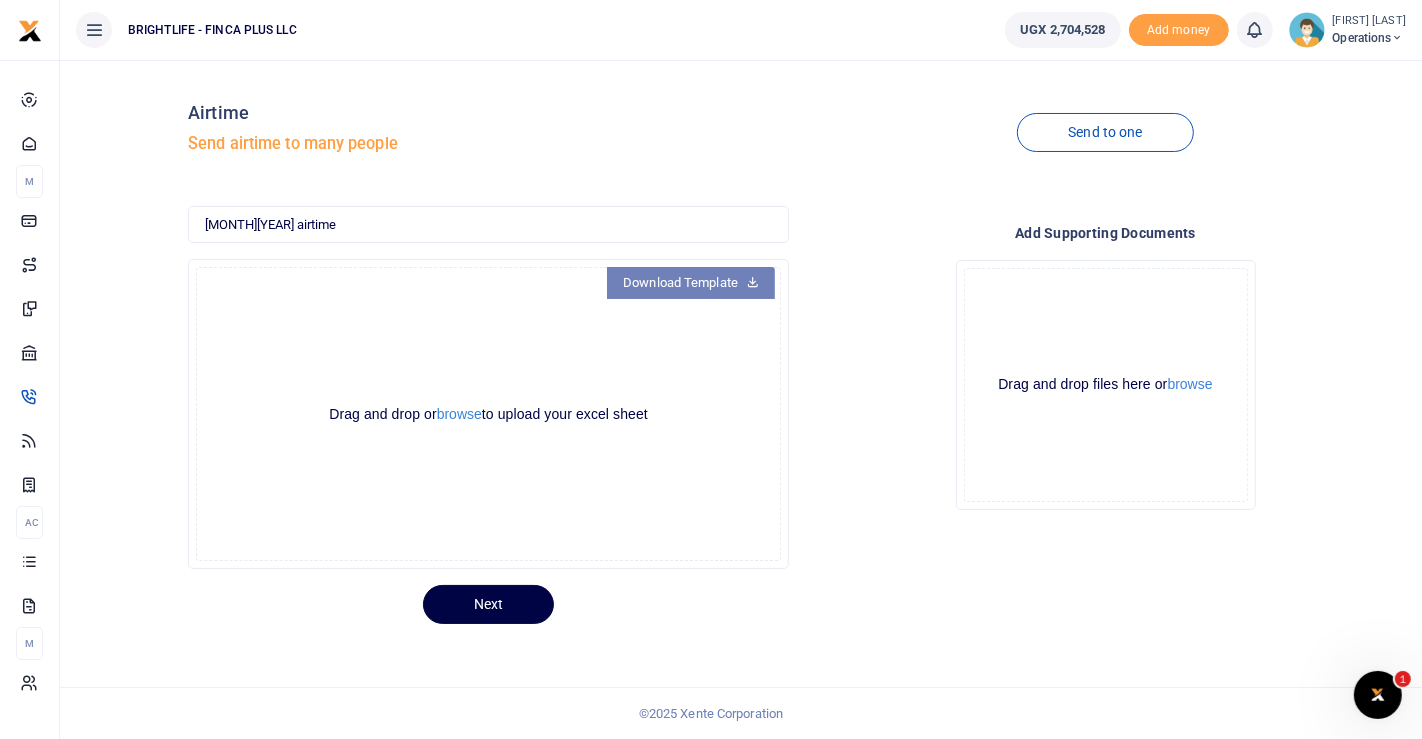 click on "Download Template" at bounding box center (691, 283) 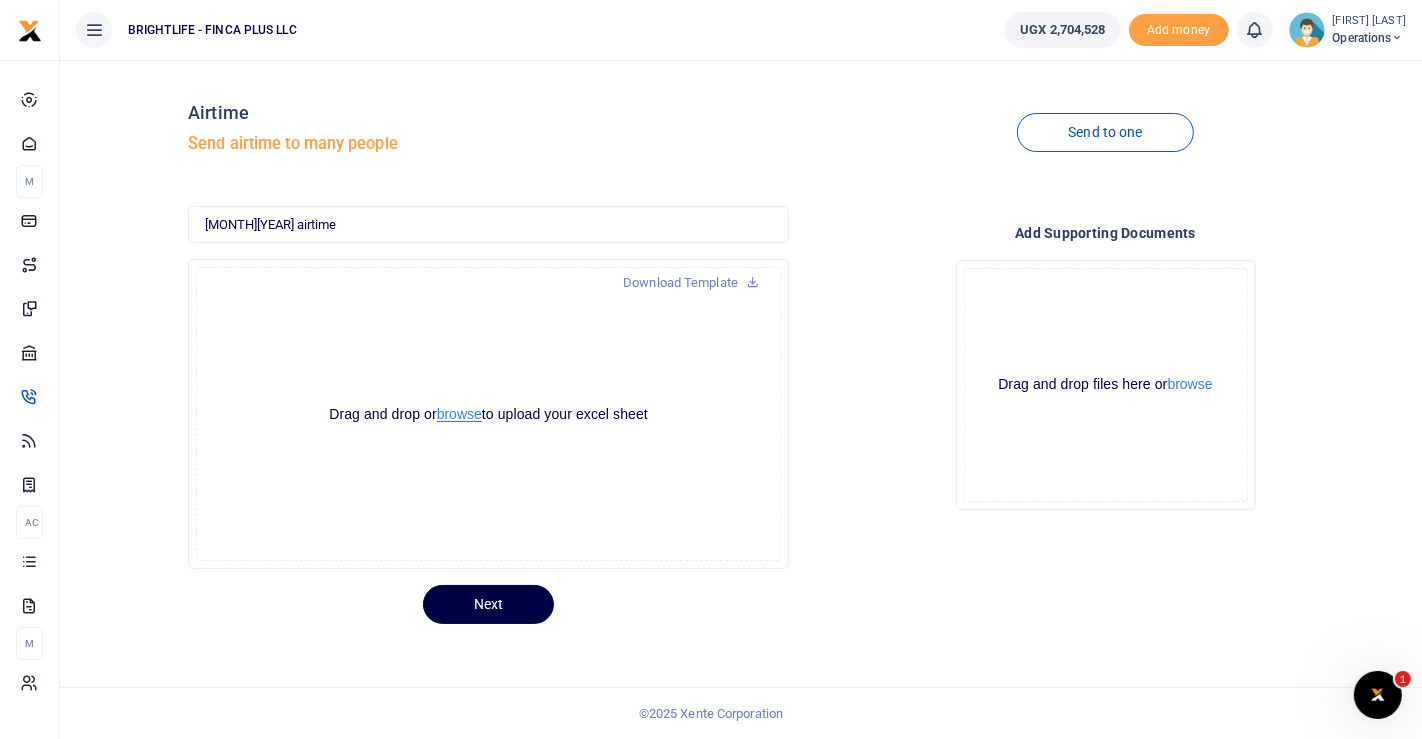 click on "browse" at bounding box center [459, 414] 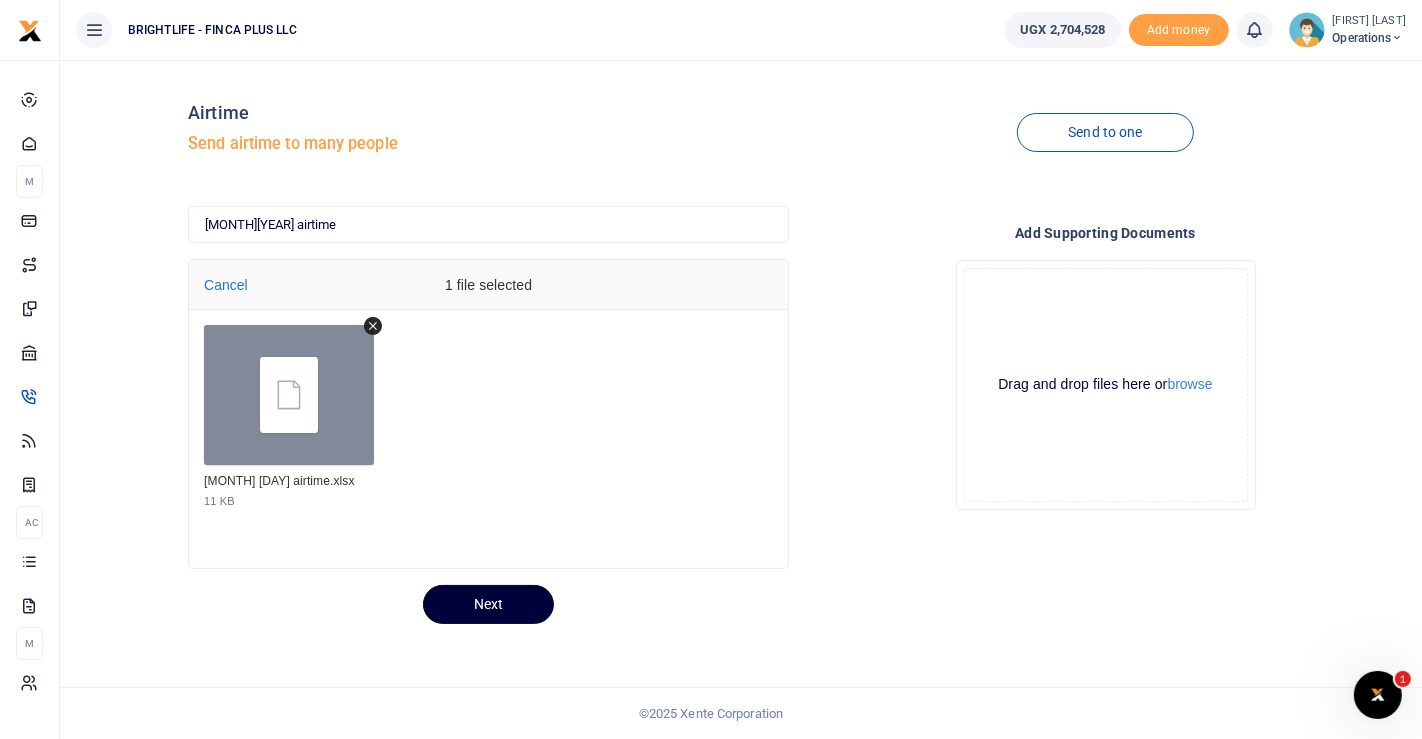 click on "Next" at bounding box center (488, 604) 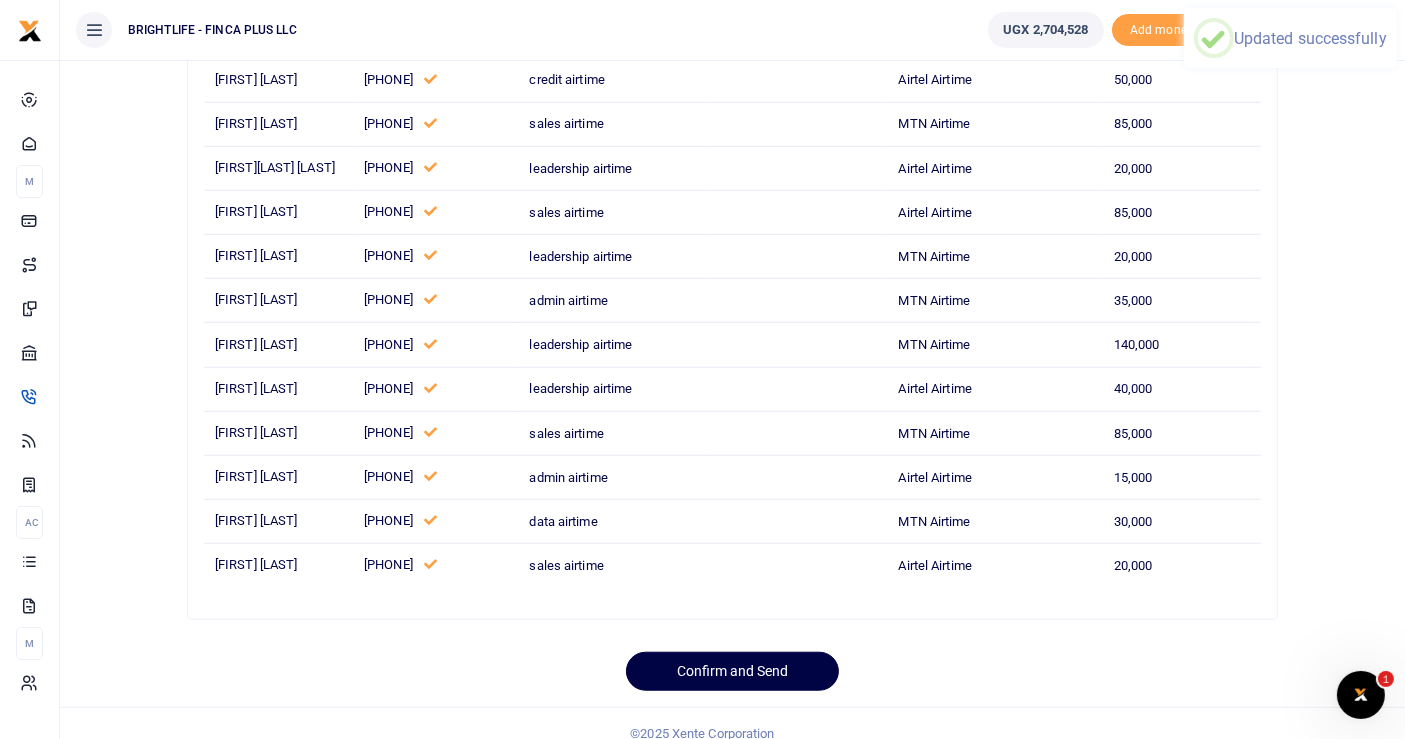 scroll, scrollTop: 1515, scrollLeft: 0, axis: vertical 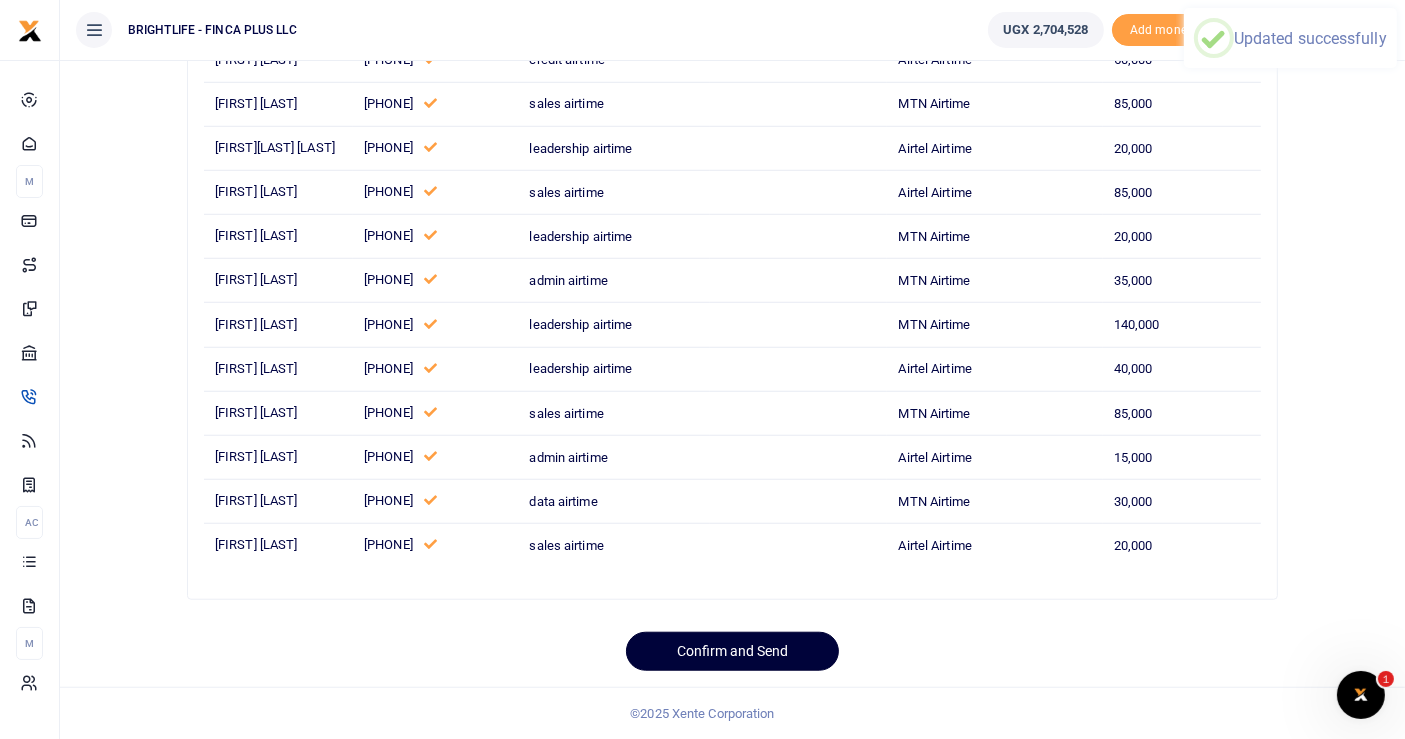 click on "Confirm and Send" at bounding box center (732, 651) 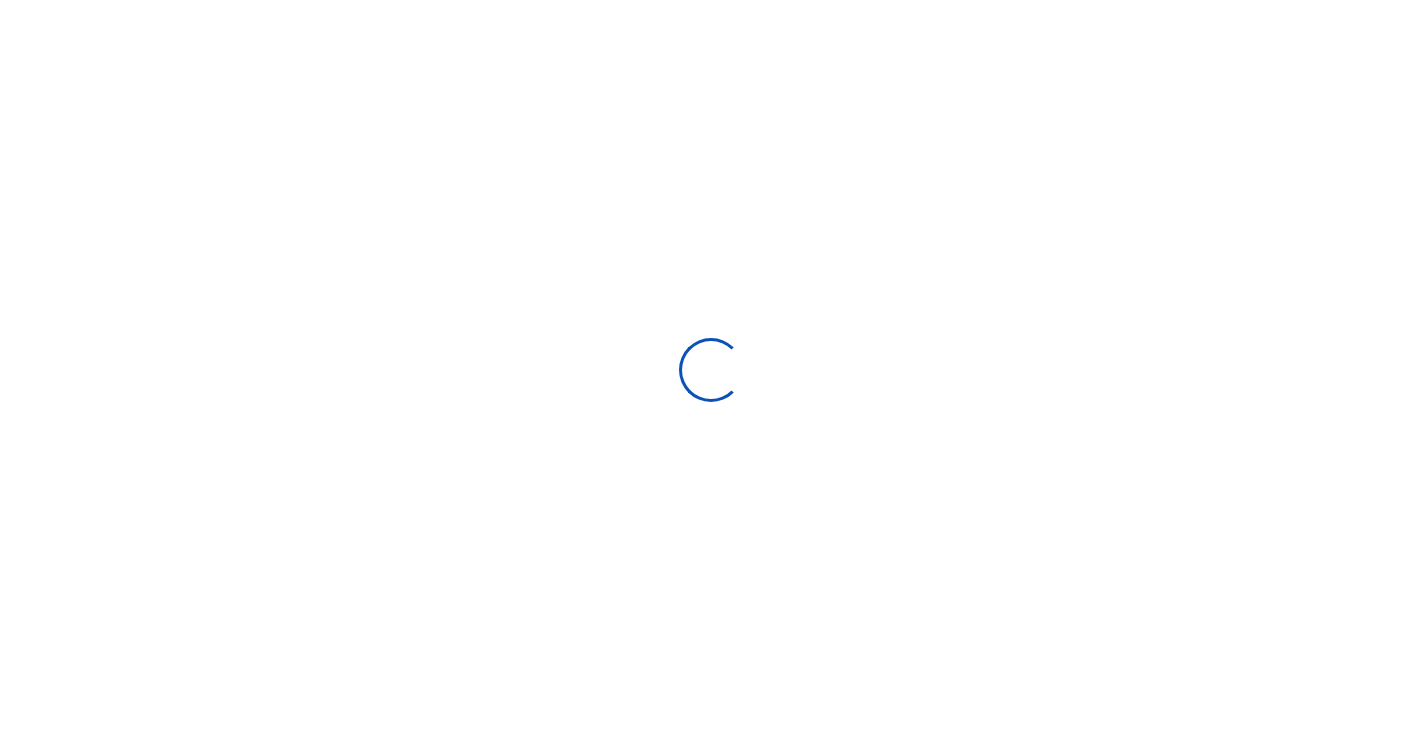 scroll, scrollTop: 0, scrollLeft: 0, axis: both 